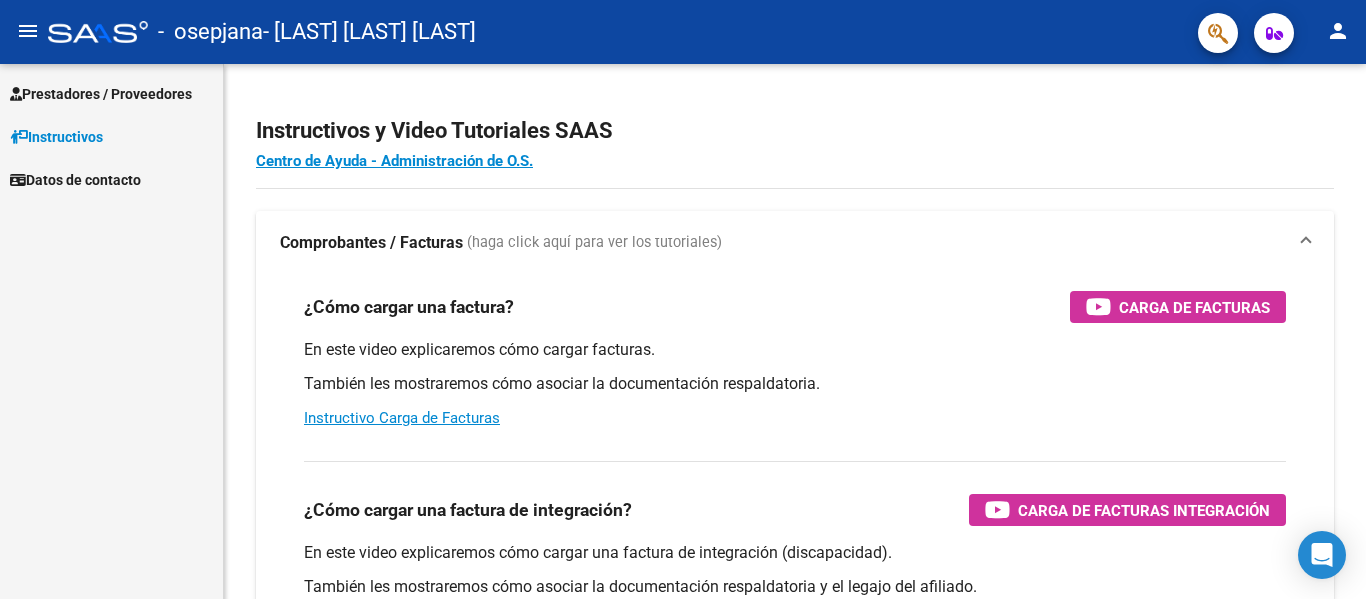 scroll, scrollTop: 0, scrollLeft: 0, axis: both 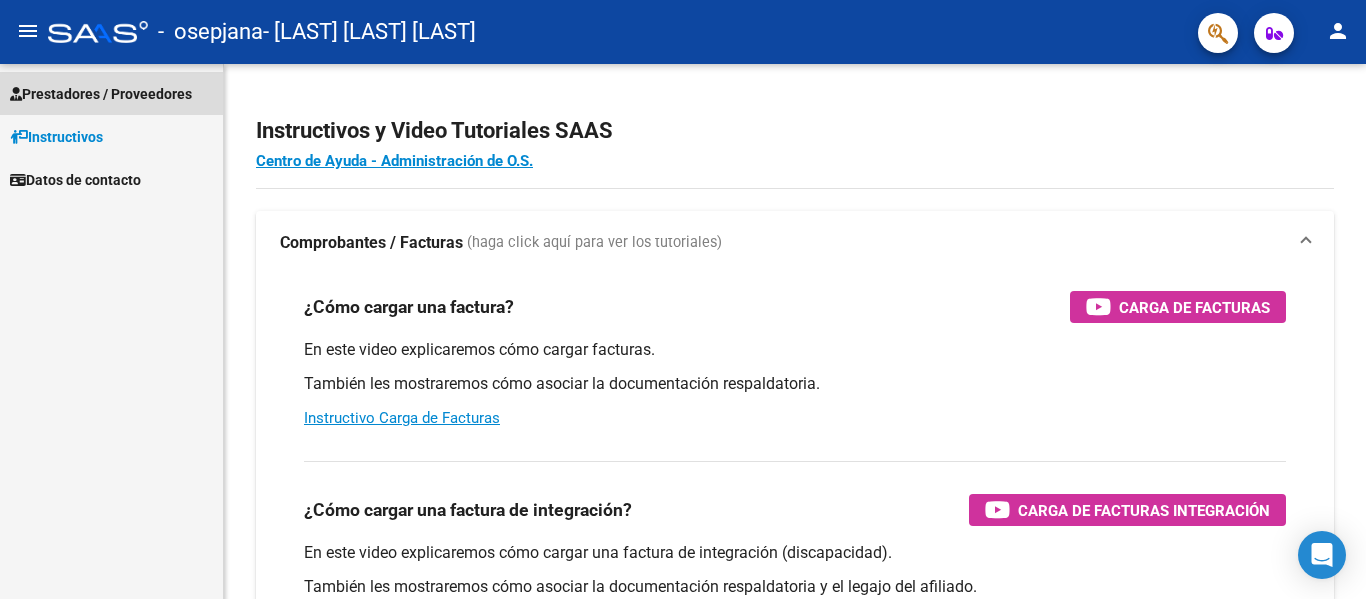 click on "Prestadores / Proveedores" at bounding box center [101, 94] 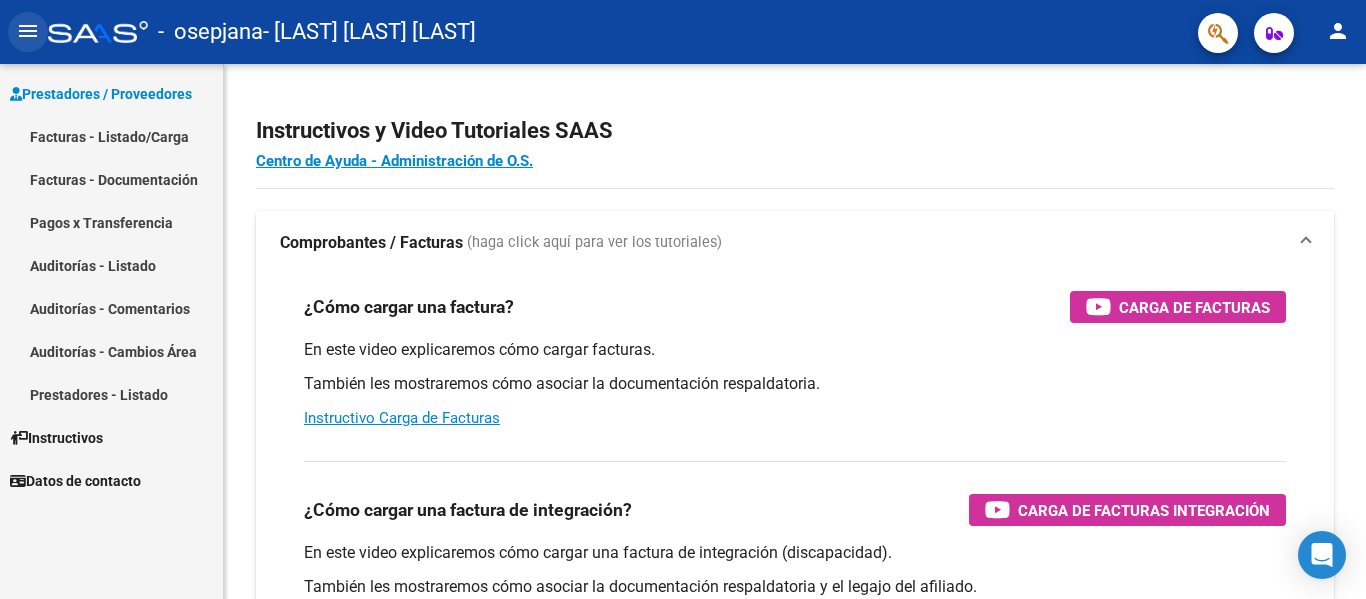 click on "menu" 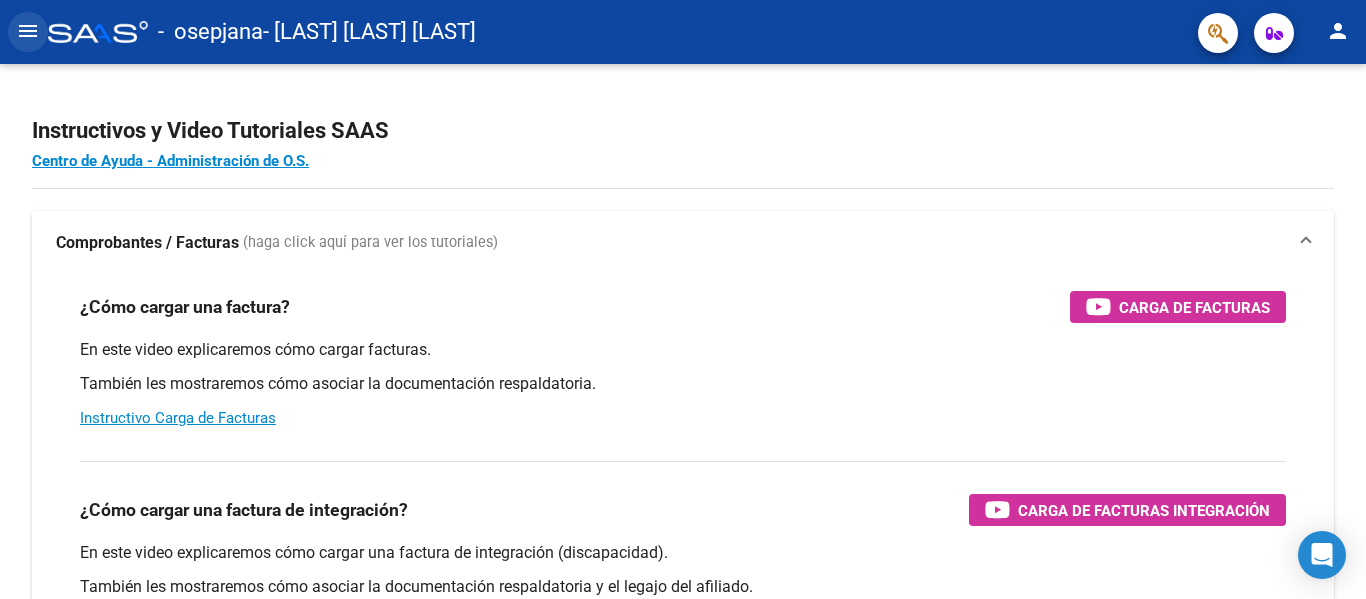 click on "menu" 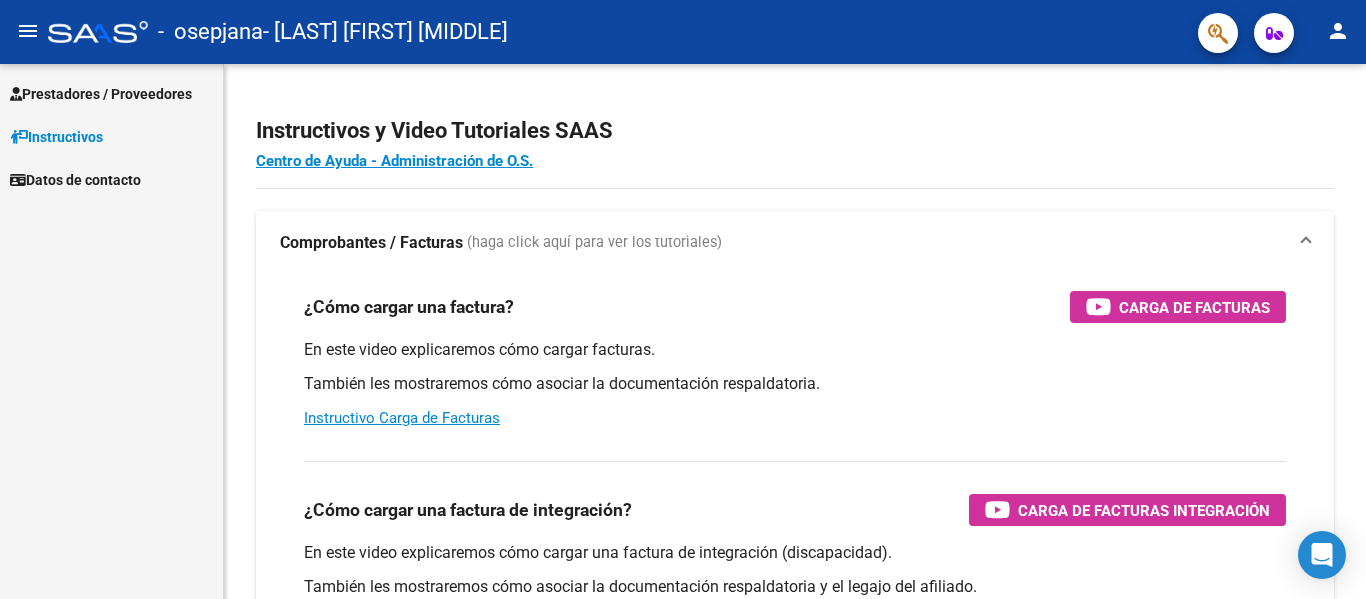 scroll, scrollTop: 0, scrollLeft: 0, axis: both 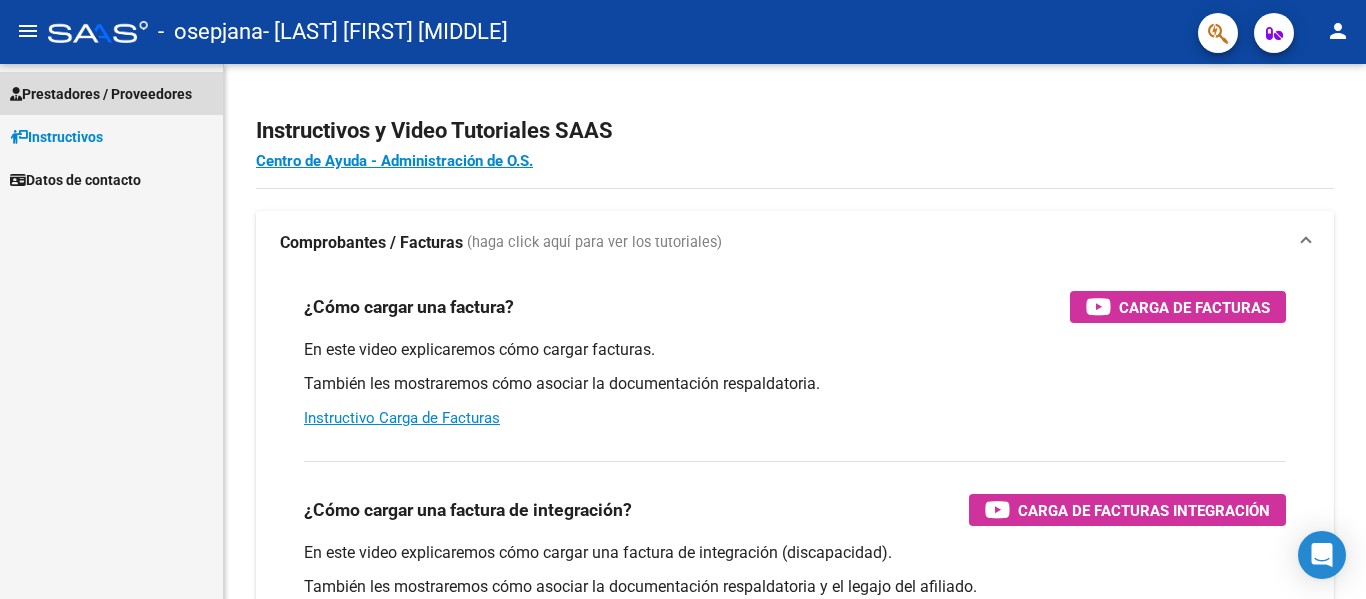 click on "Prestadores / Proveedores" at bounding box center (111, 93) 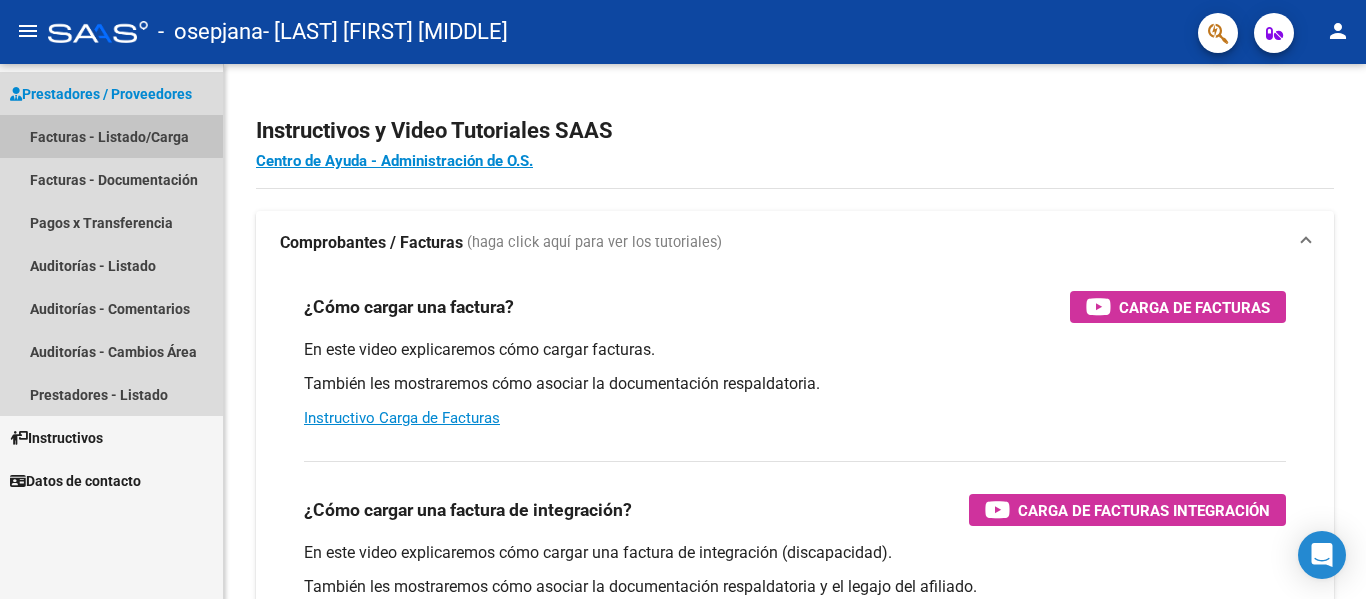 click on "Facturas - Listado/Carga" at bounding box center [111, 136] 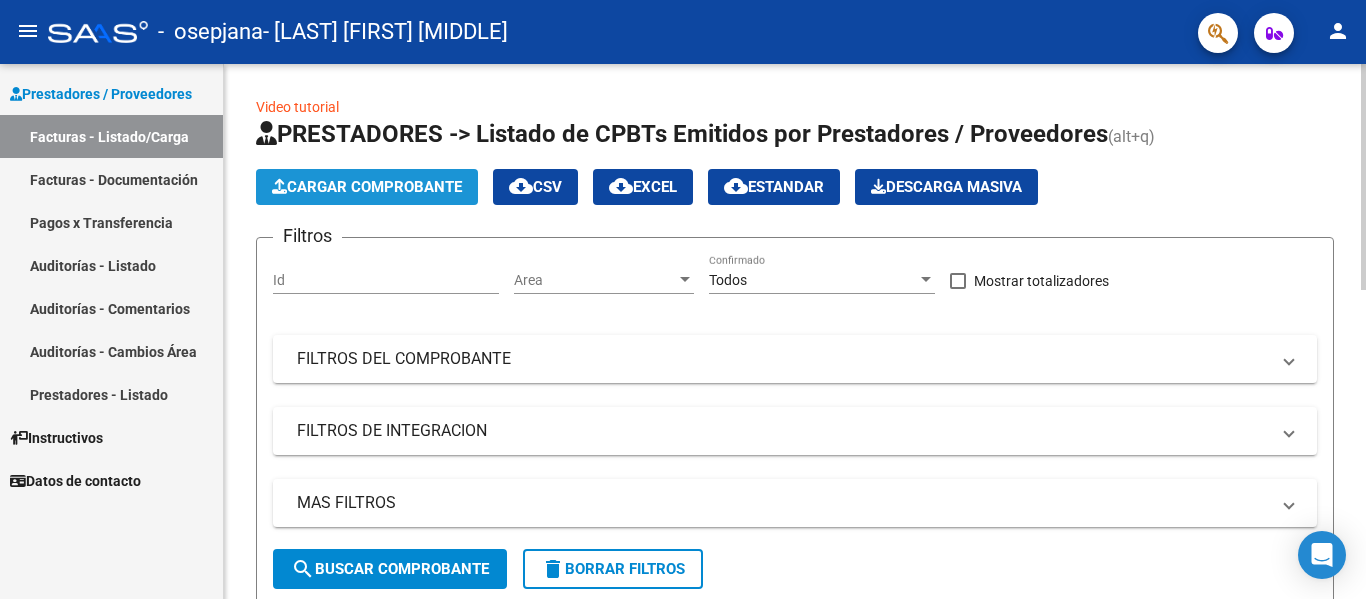 click on "Cargar Comprobante" 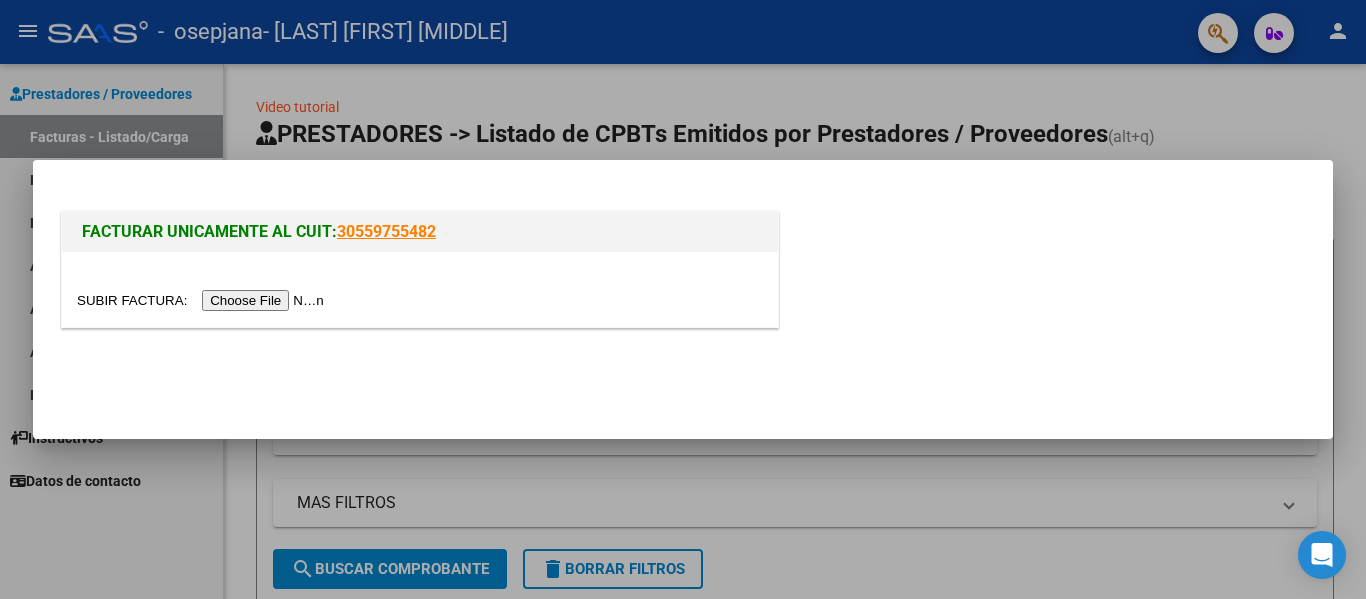 click at bounding box center (203, 300) 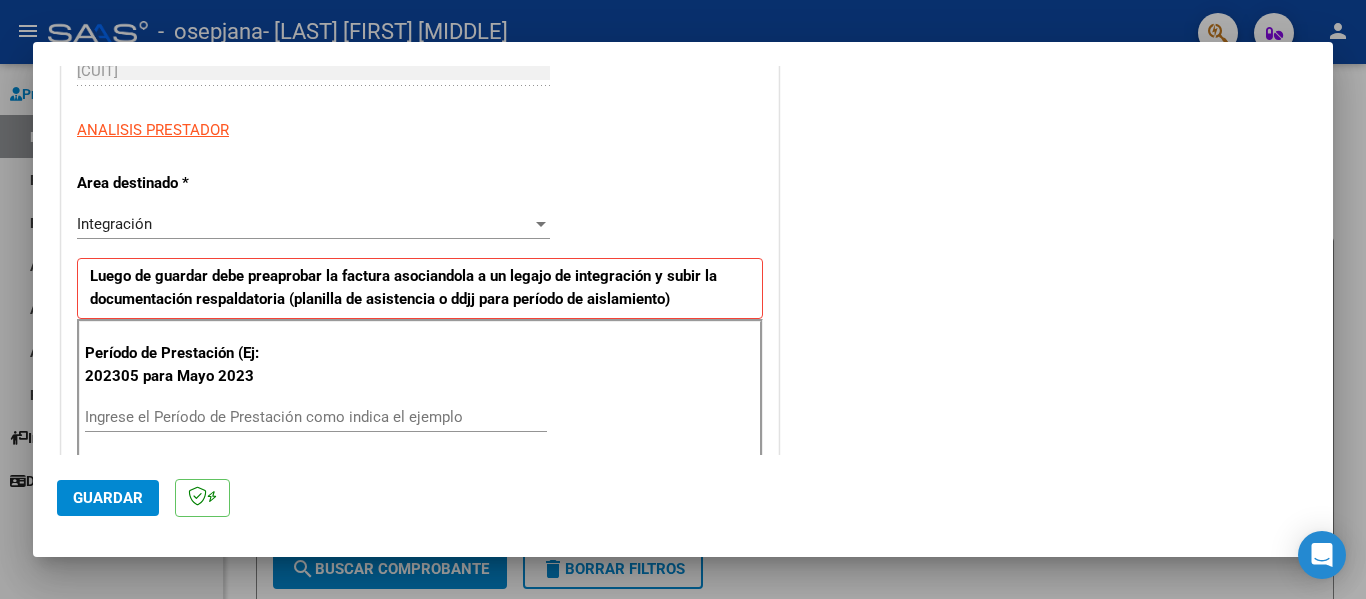scroll, scrollTop: 449, scrollLeft: 0, axis: vertical 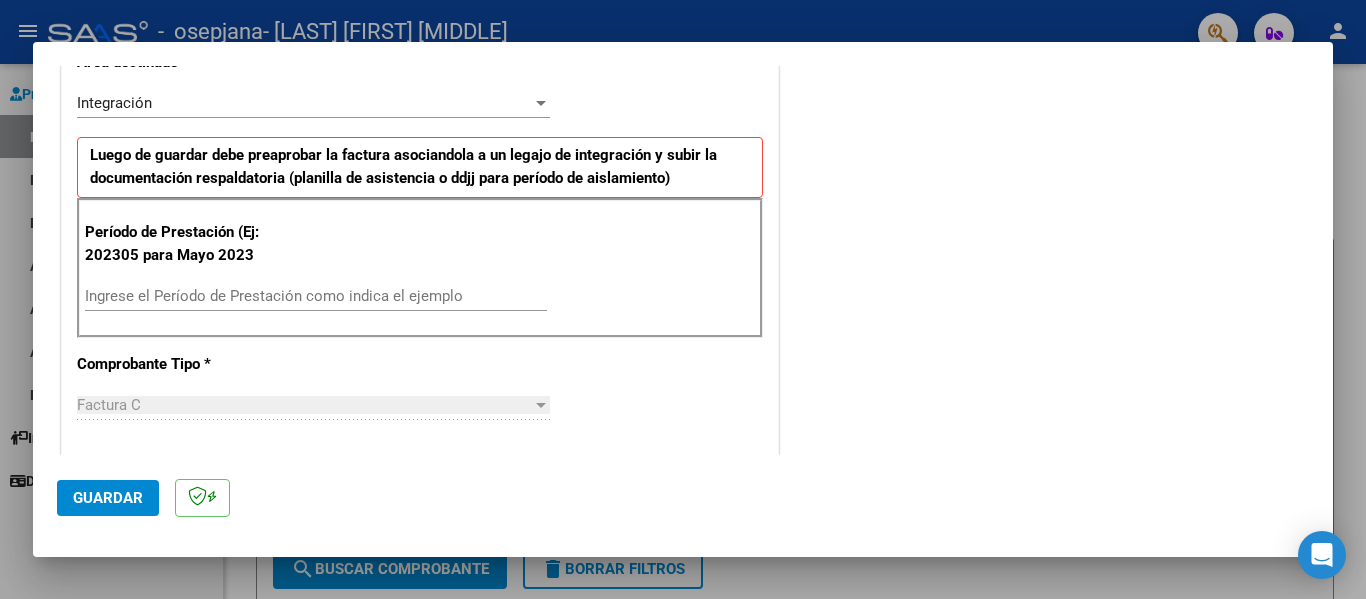 click on "Ingrese el Período de Prestación como indica el ejemplo" at bounding box center [316, 296] 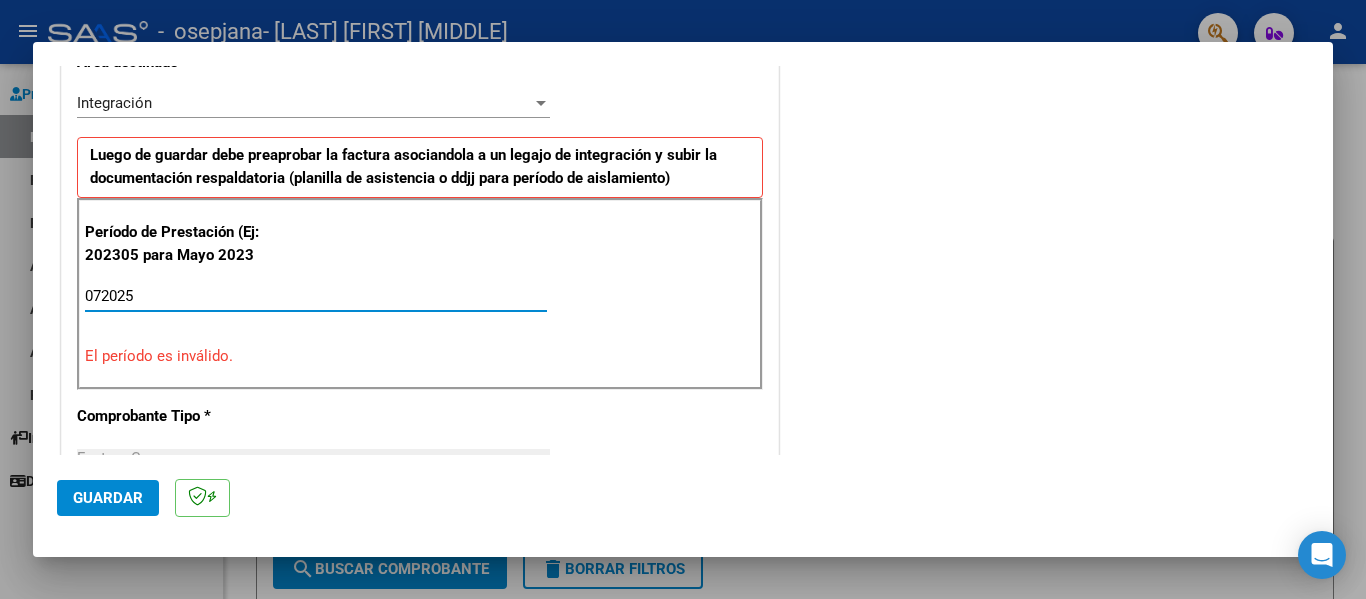 type on "072025" 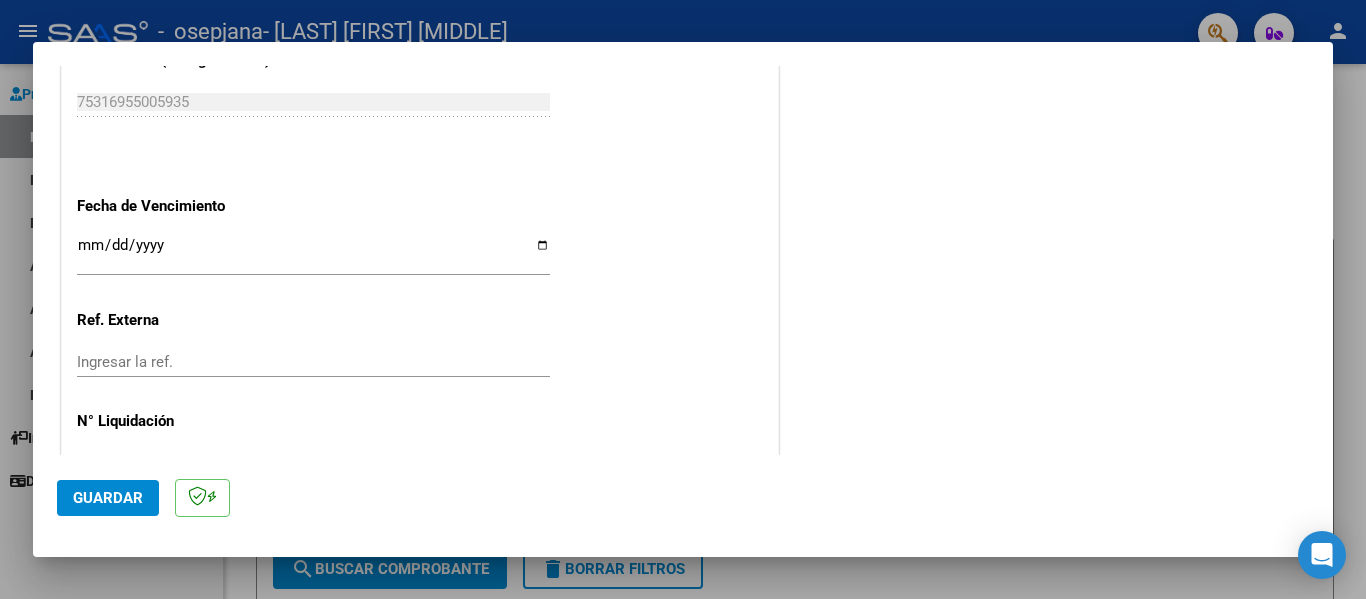 scroll, scrollTop: 1332, scrollLeft: 0, axis: vertical 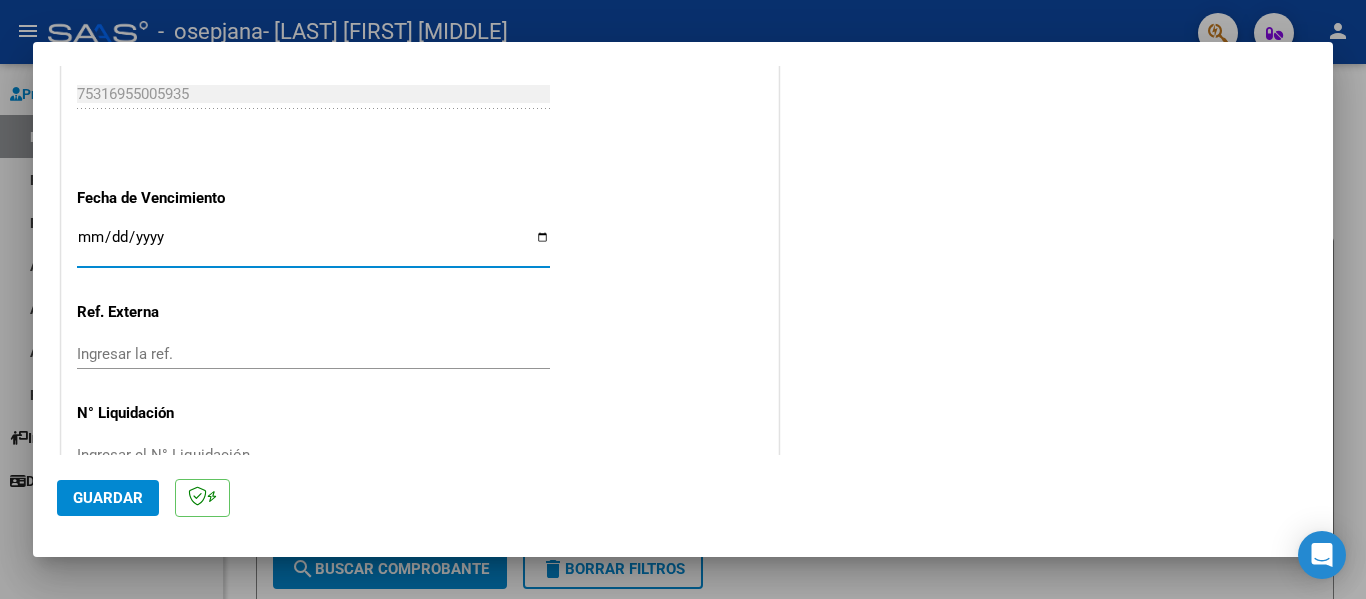 click on "Ingresar la fecha" at bounding box center [313, 245] 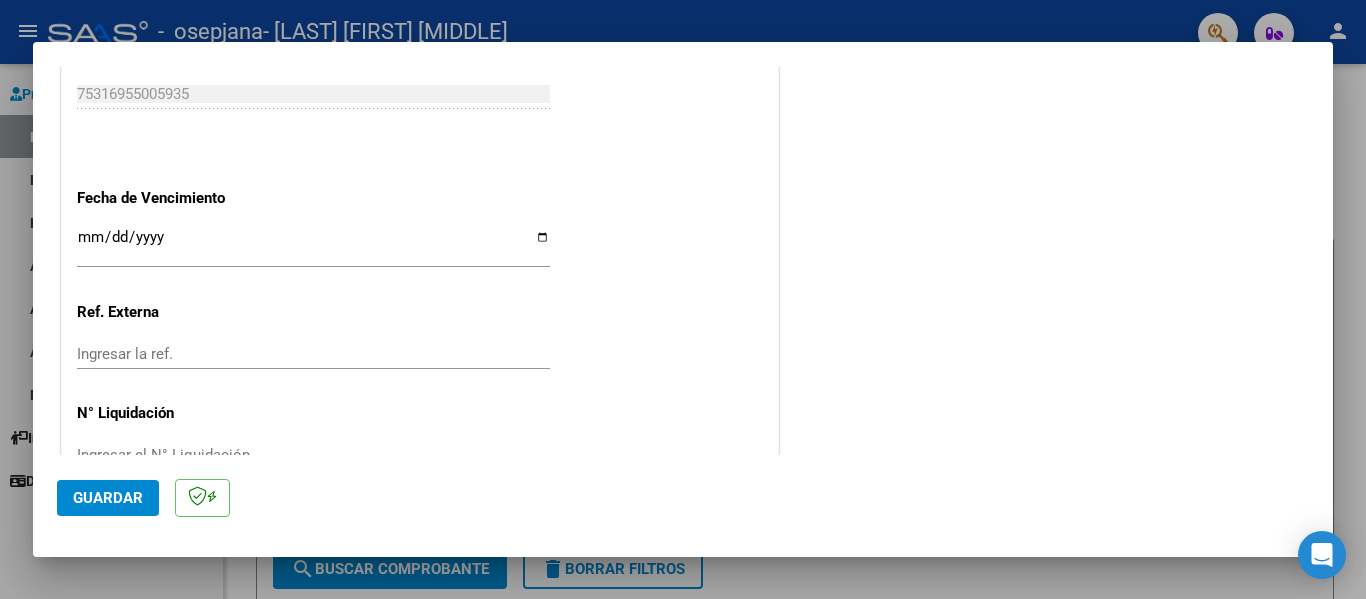 click on "Ingresar la fecha" 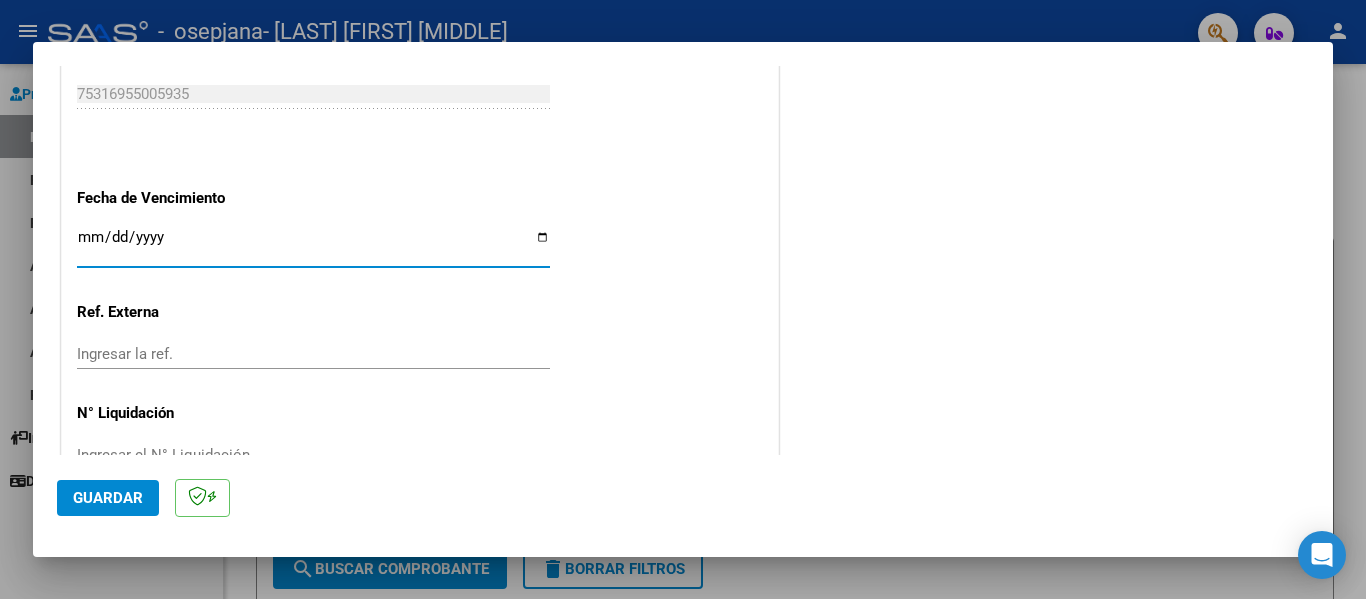 click on "Ingresar la fecha" at bounding box center [313, 245] 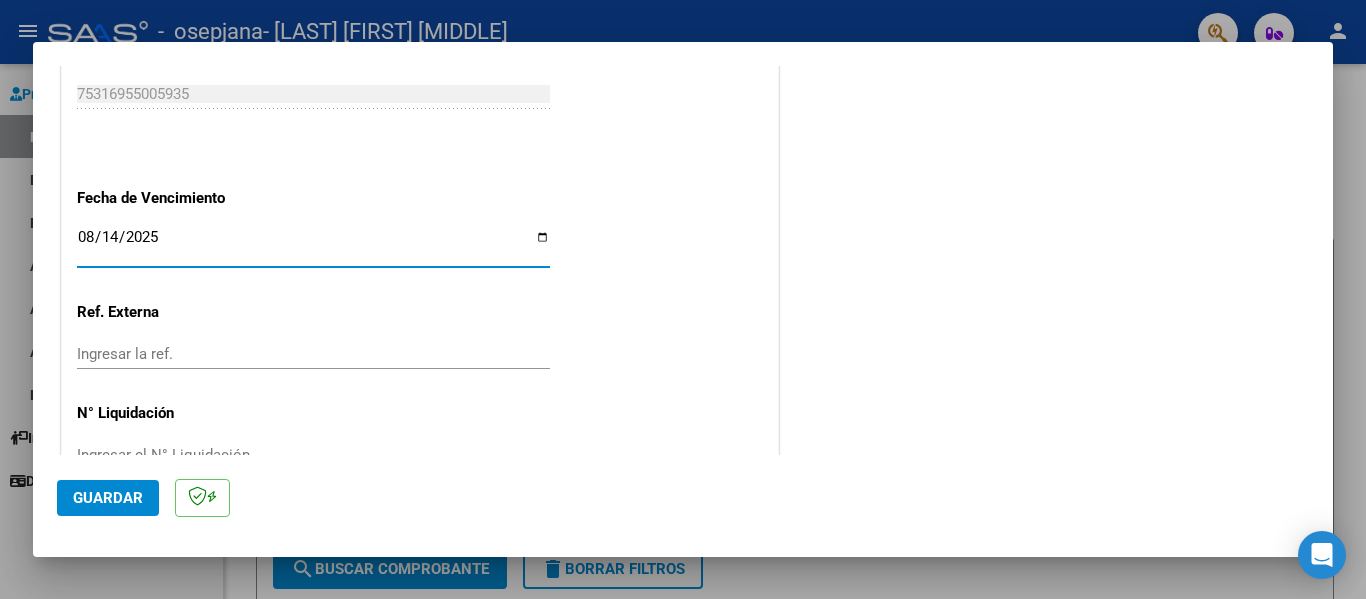 type on "2025-08-14" 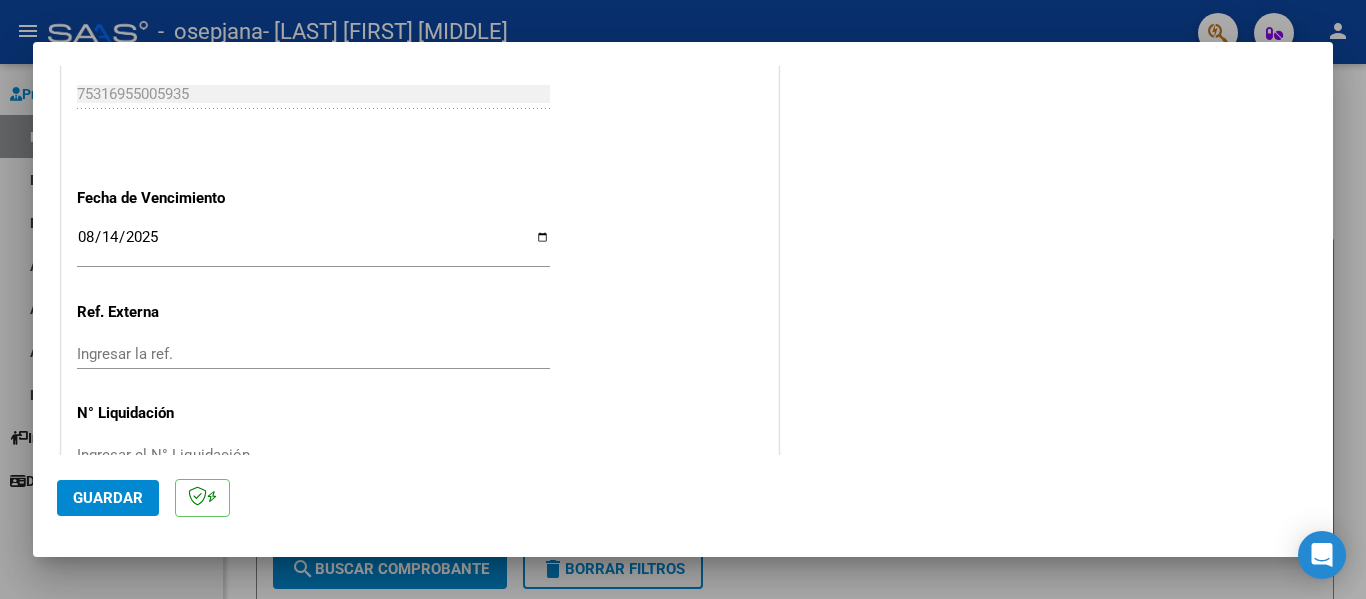 scroll, scrollTop: 1386, scrollLeft: 0, axis: vertical 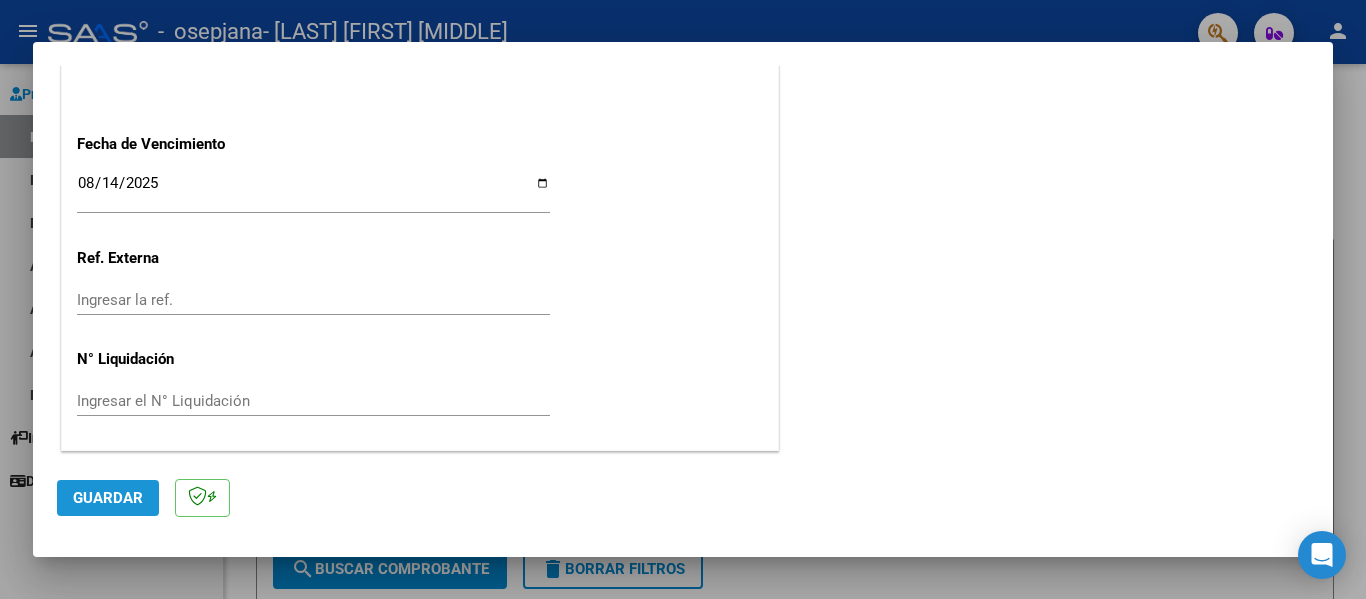 click on "Guardar" 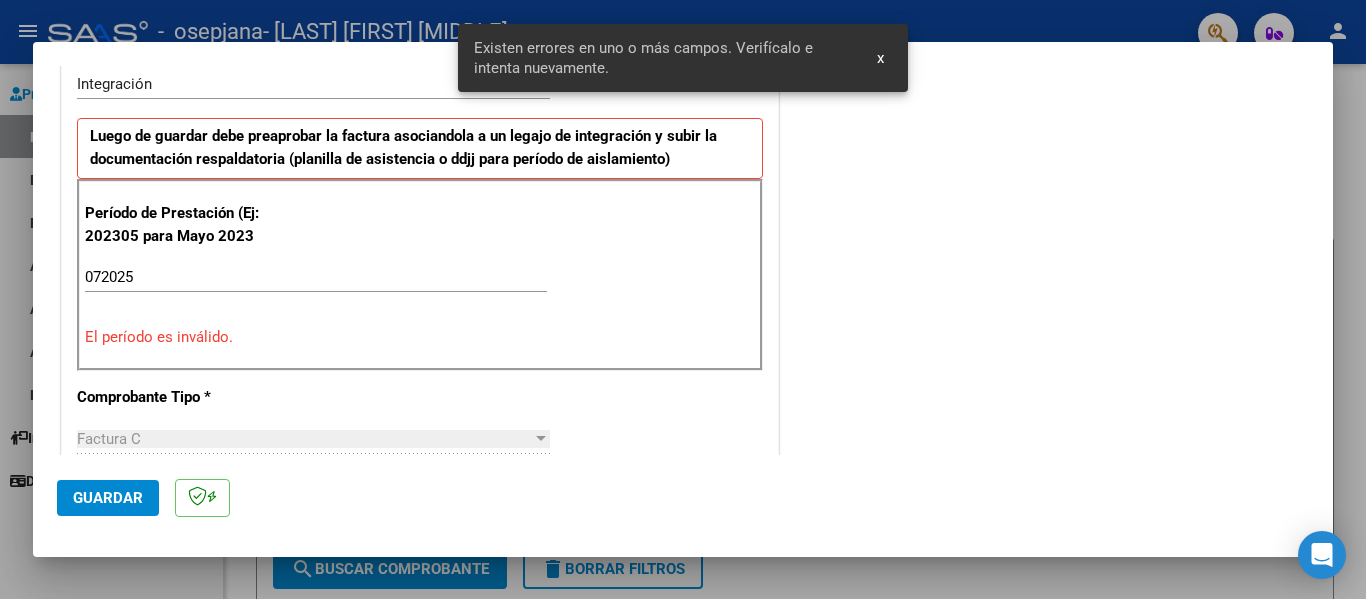 scroll, scrollTop: 464, scrollLeft: 0, axis: vertical 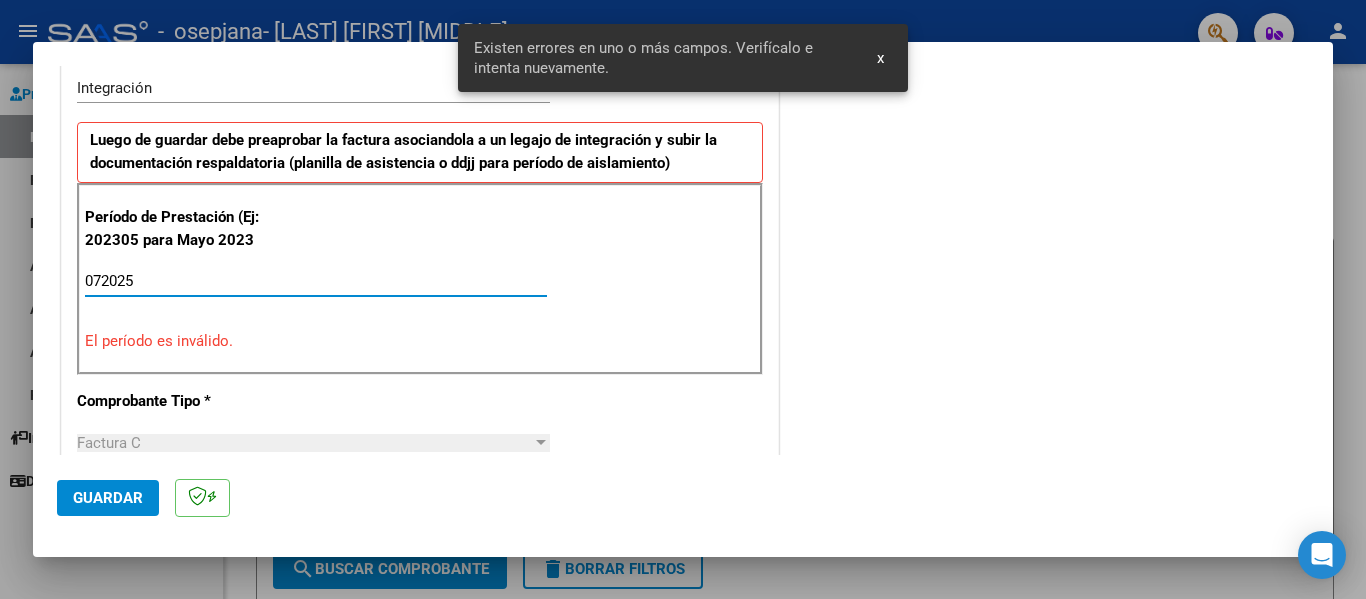 click on "072025" at bounding box center [316, 281] 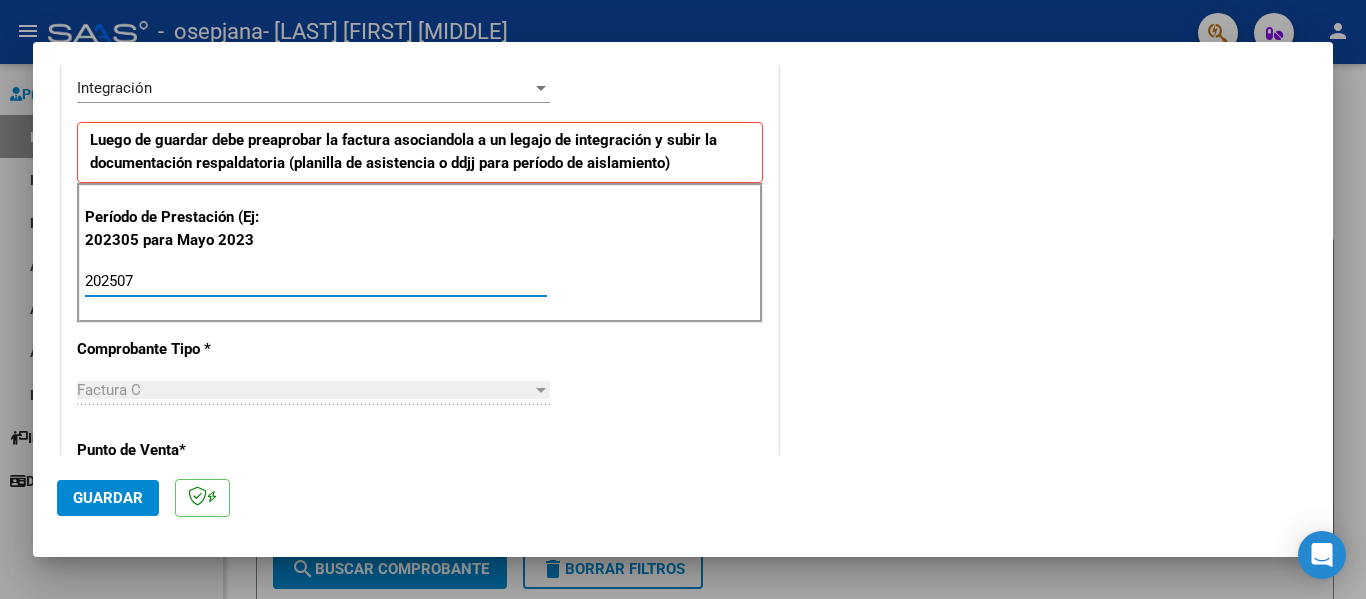 type on "202507" 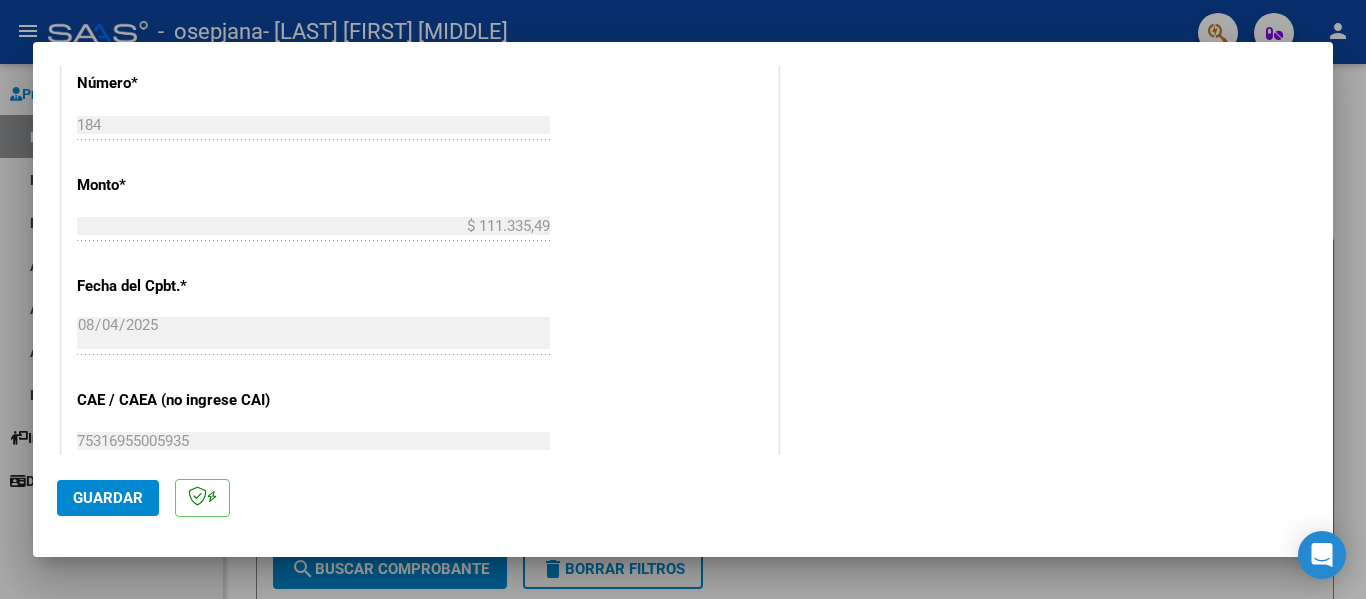scroll, scrollTop: 933, scrollLeft: 0, axis: vertical 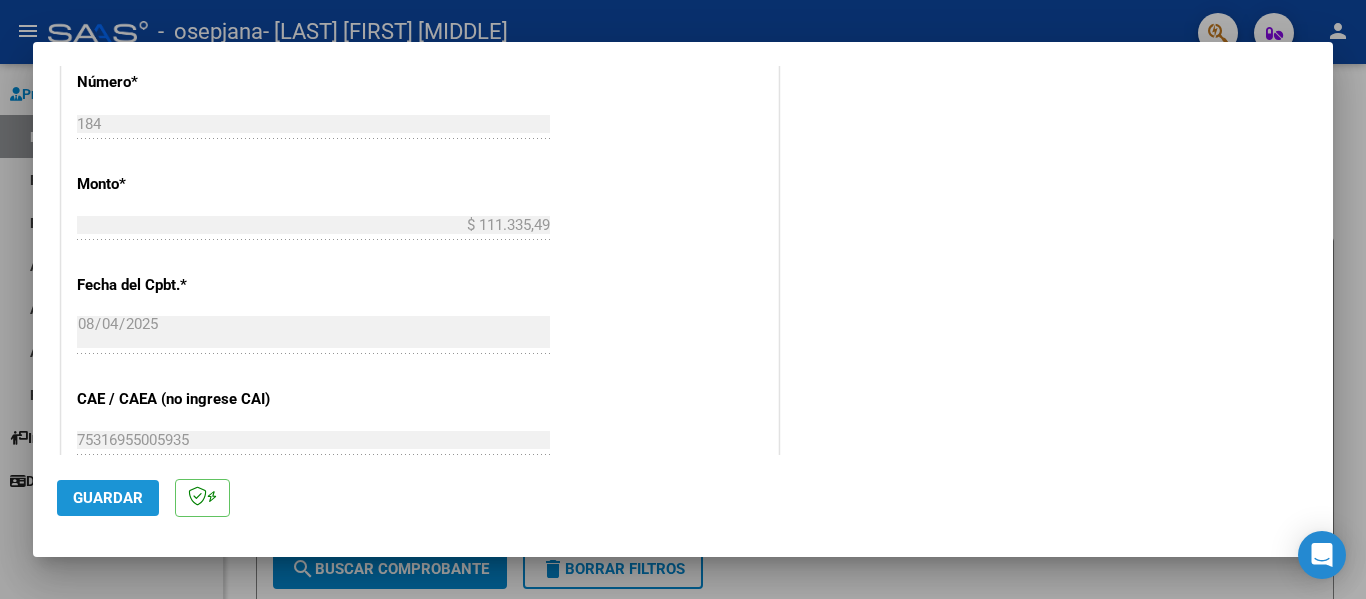 click on "Guardar" 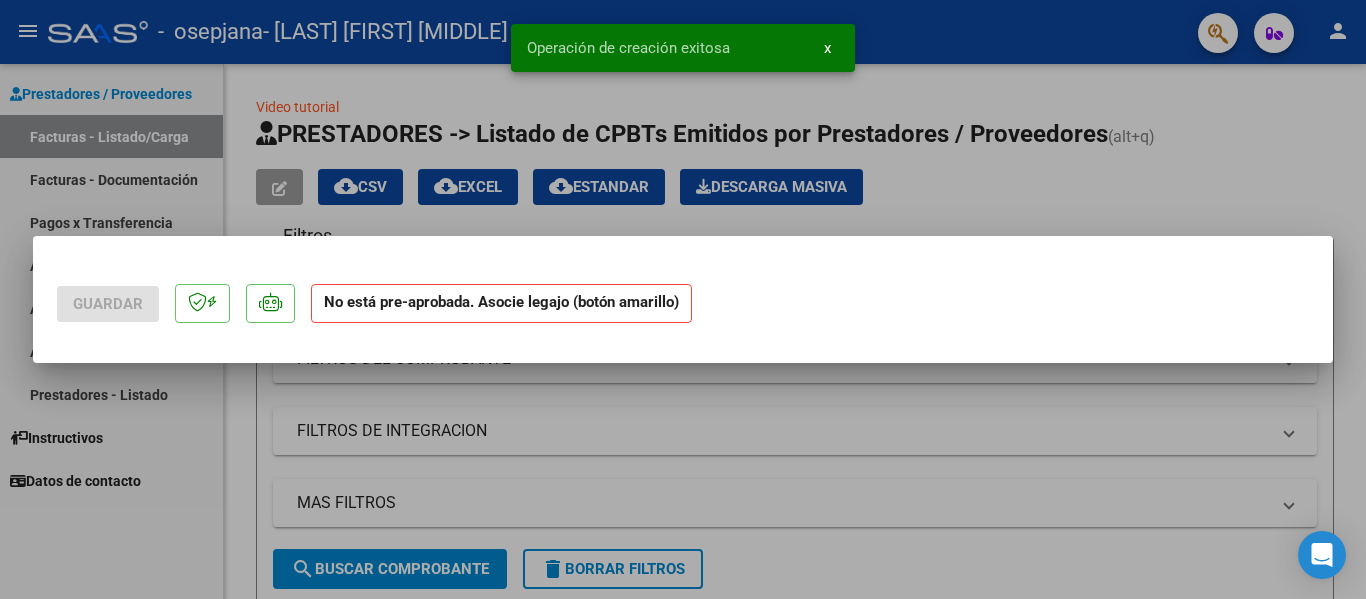 scroll, scrollTop: 0, scrollLeft: 0, axis: both 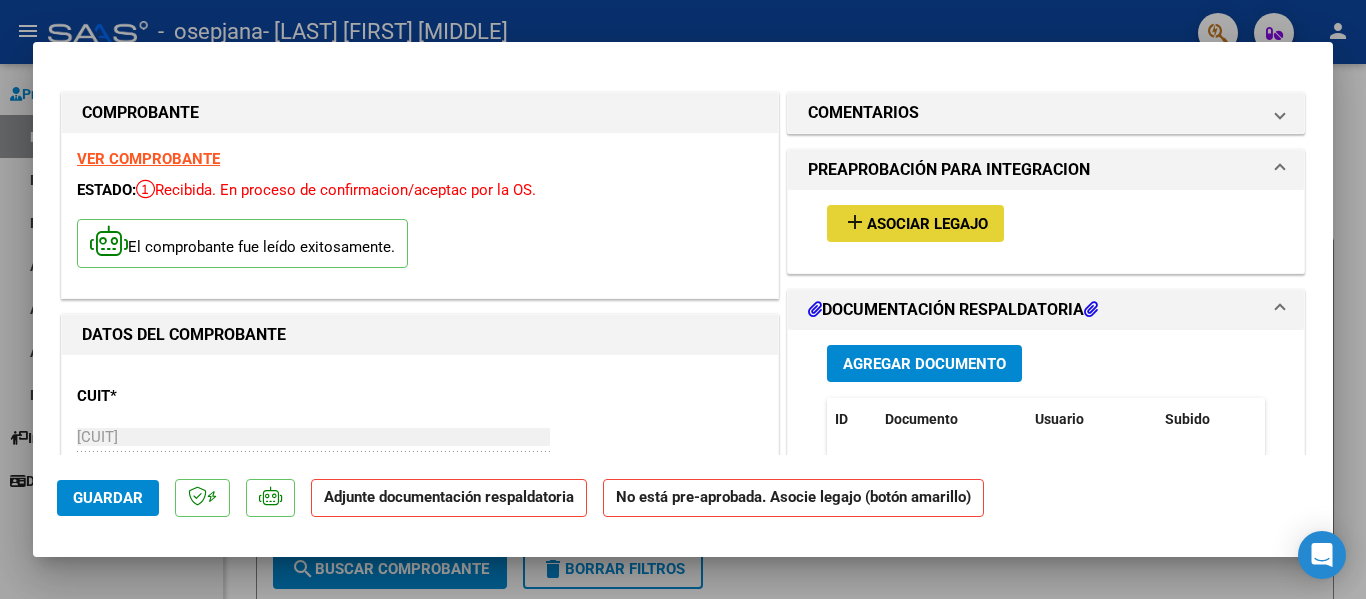click on "Asociar Legajo" at bounding box center [927, 224] 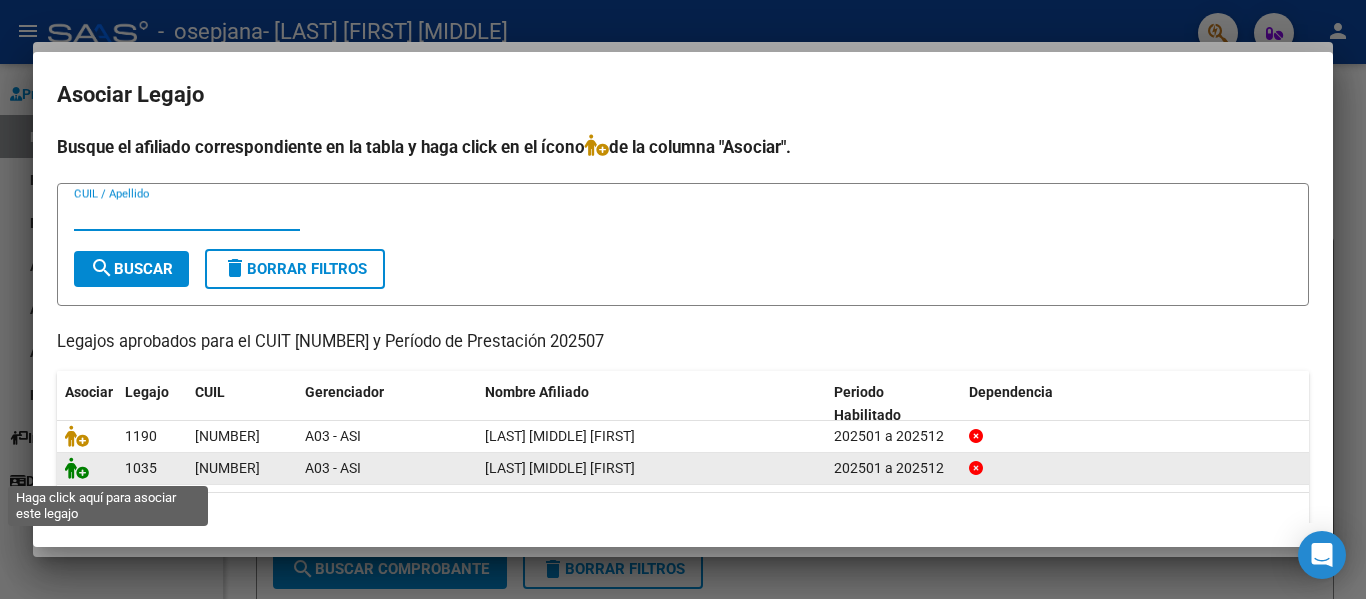 click 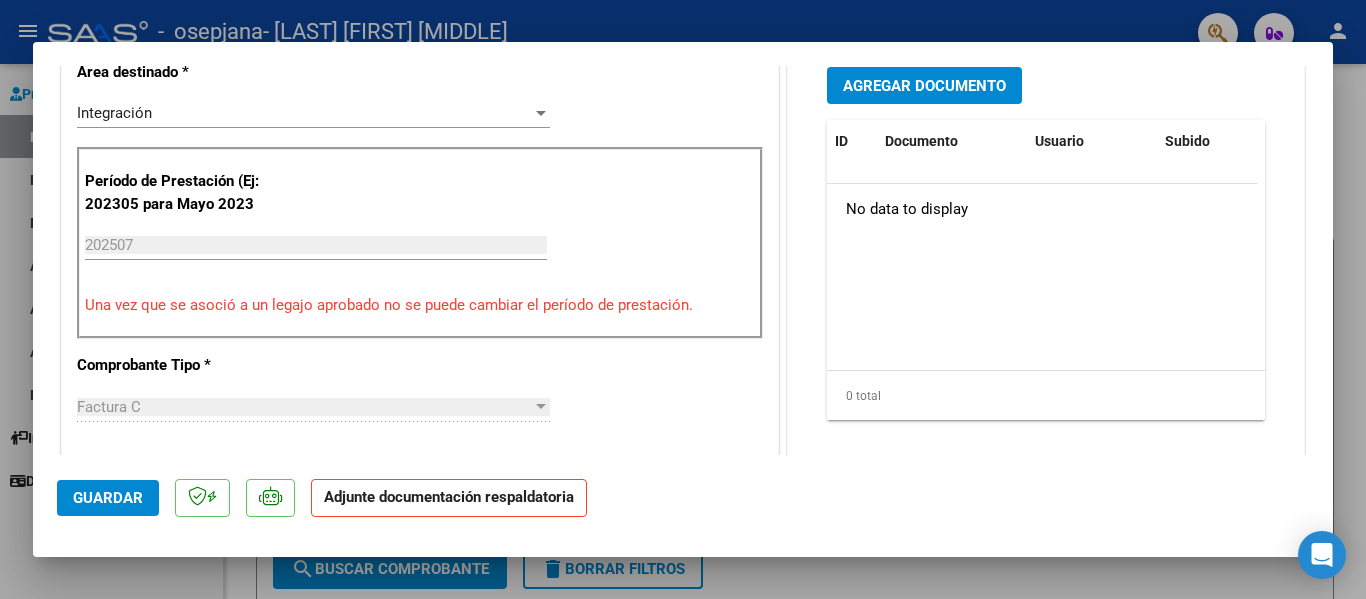 scroll, scrollTop: 512, scrollLeft: 0, axis: vertical 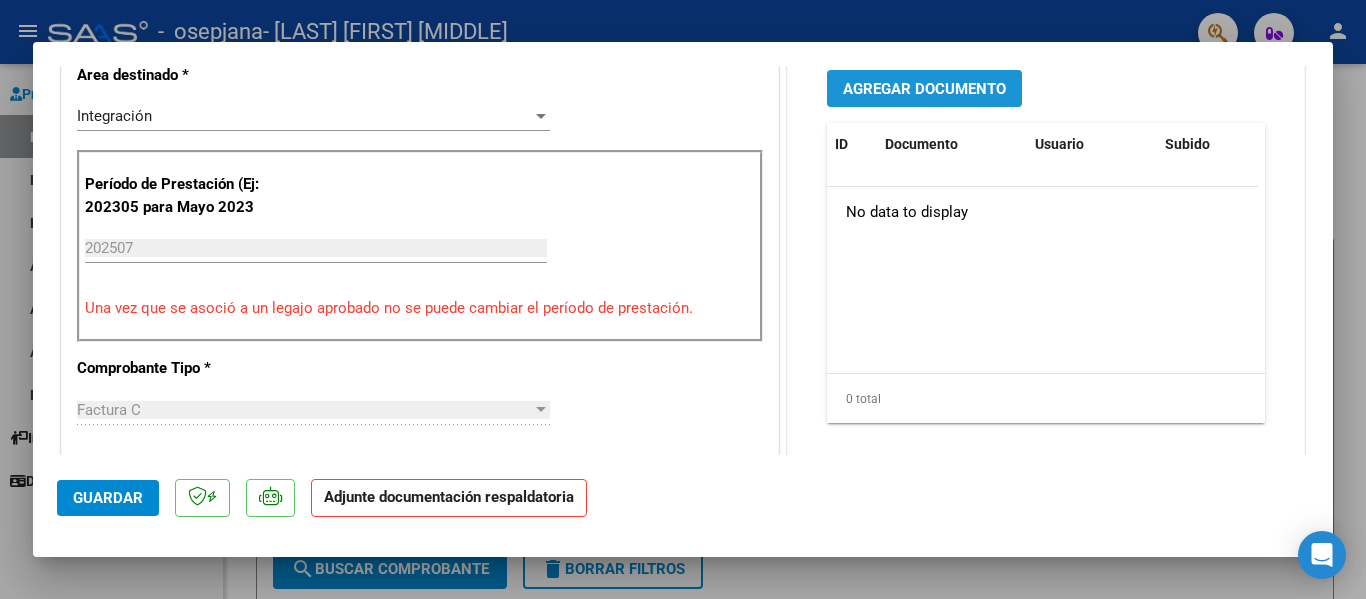click on "Agregar Documento" at bounding box center [924, 89] 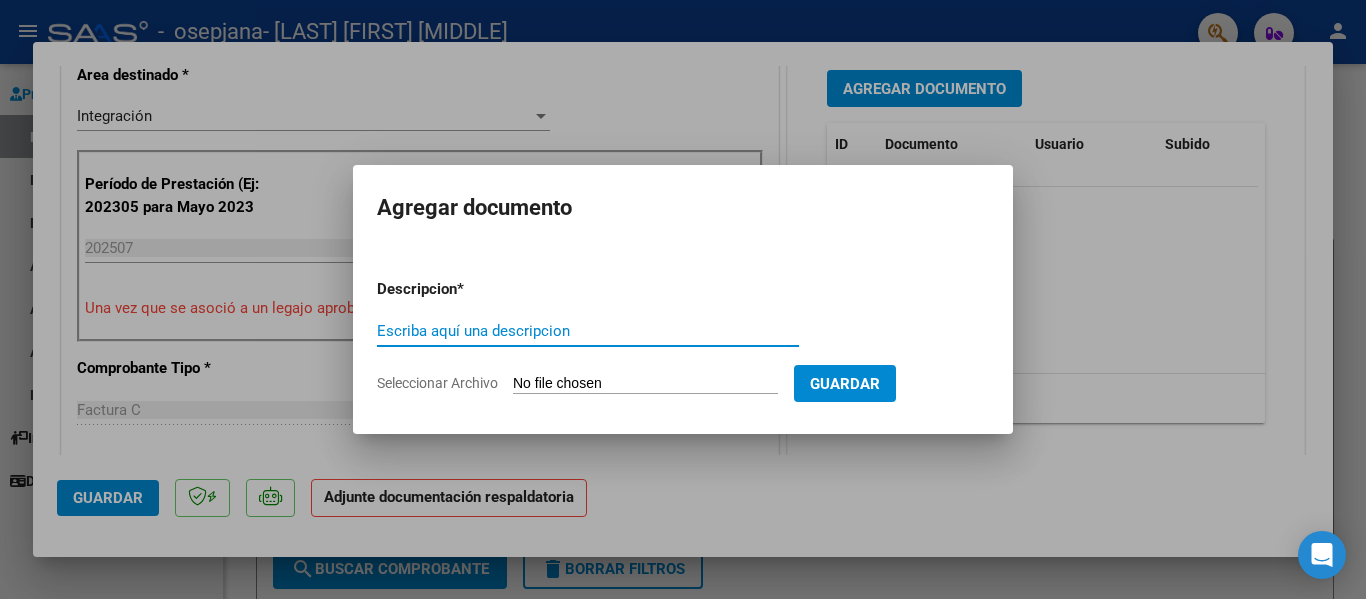 click on "Escriba aquí una descripcion" at bounding box center [588, 331] 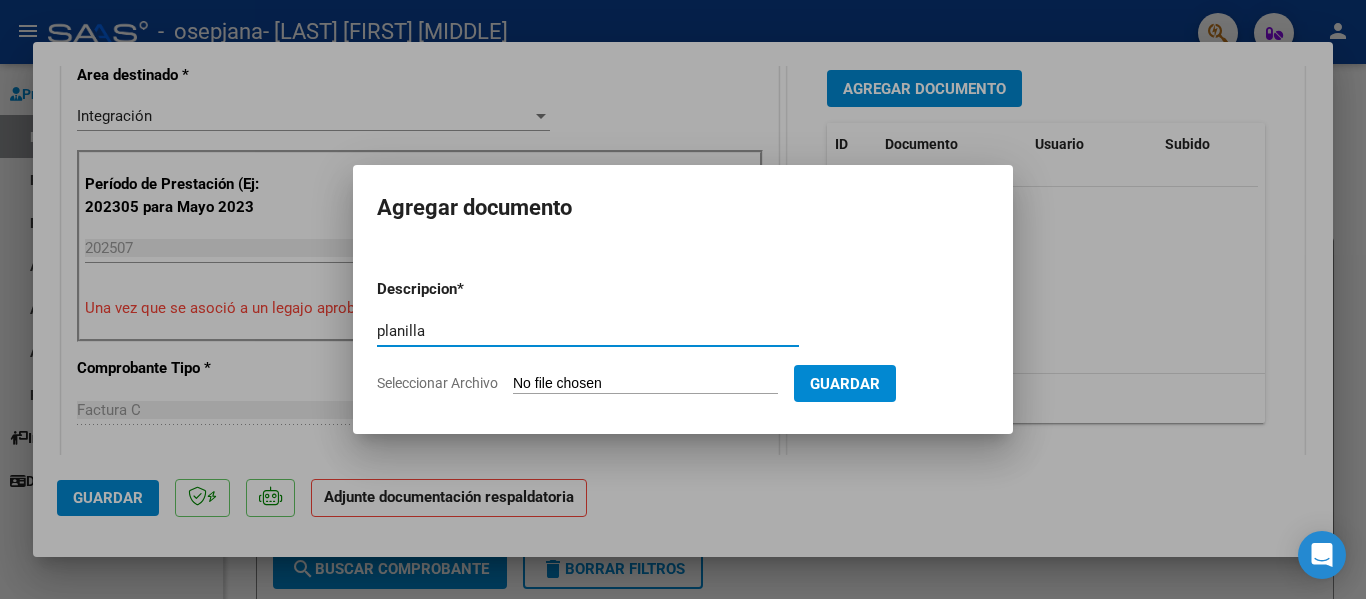 type on "planilla" 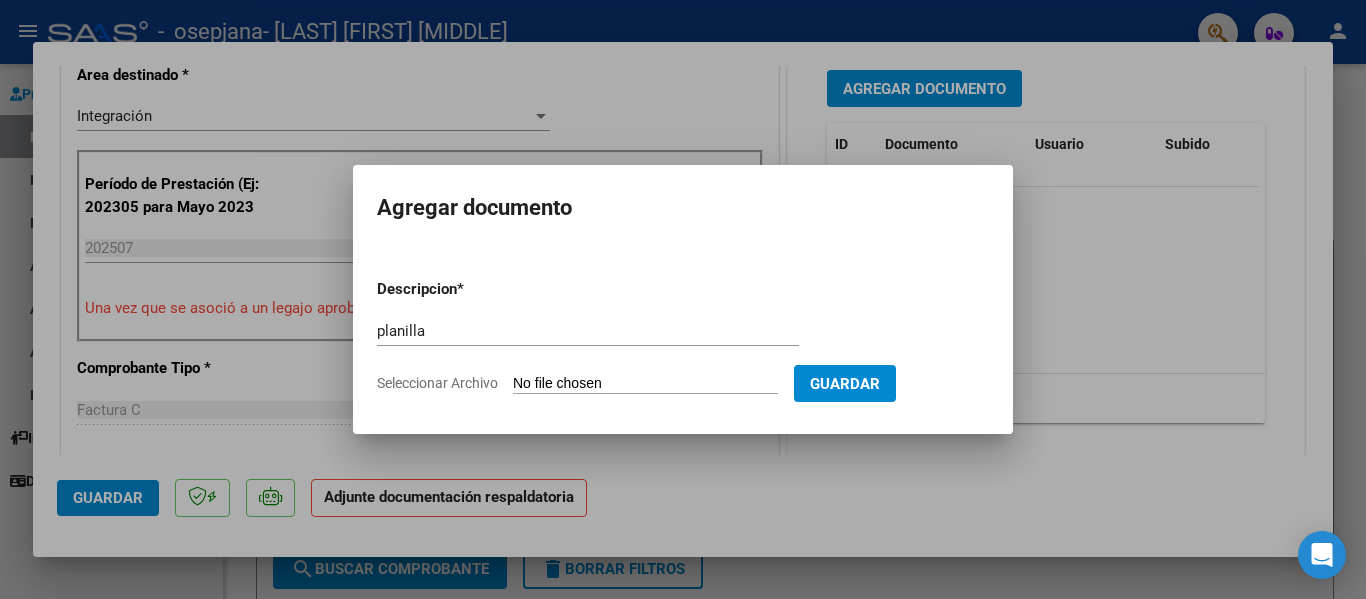 click on "Seleccionar Archivo" at bounding box center (645, 384) 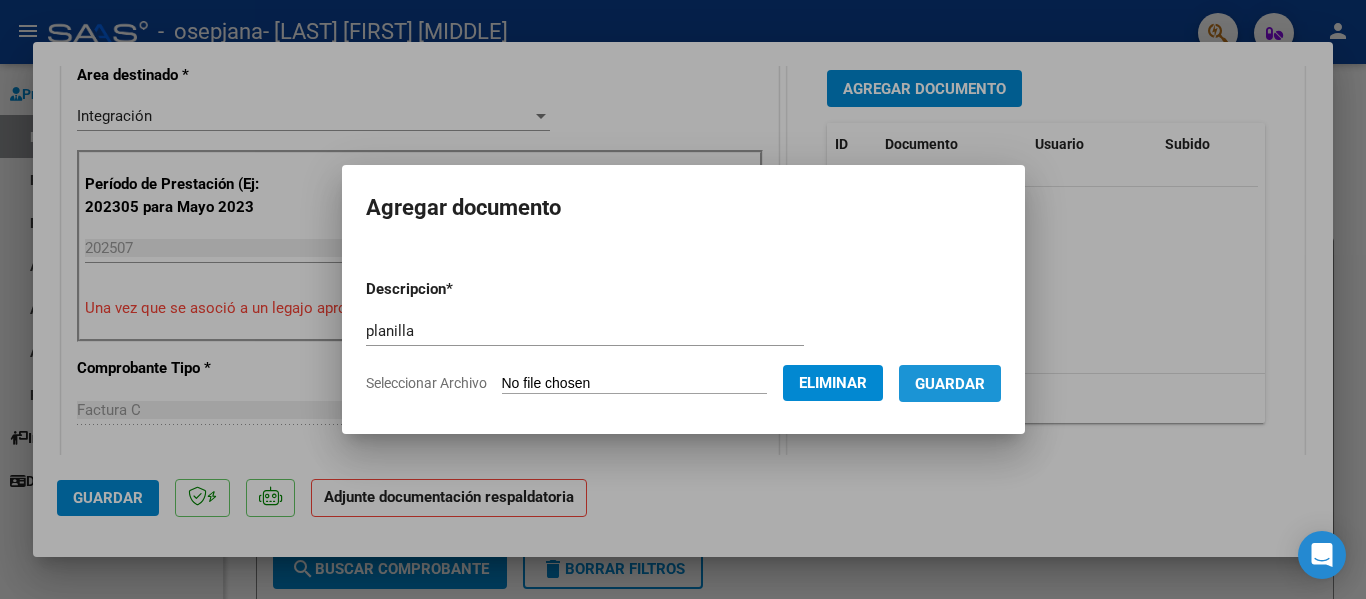 click on "Guardar" at bounding box center [950, 384] 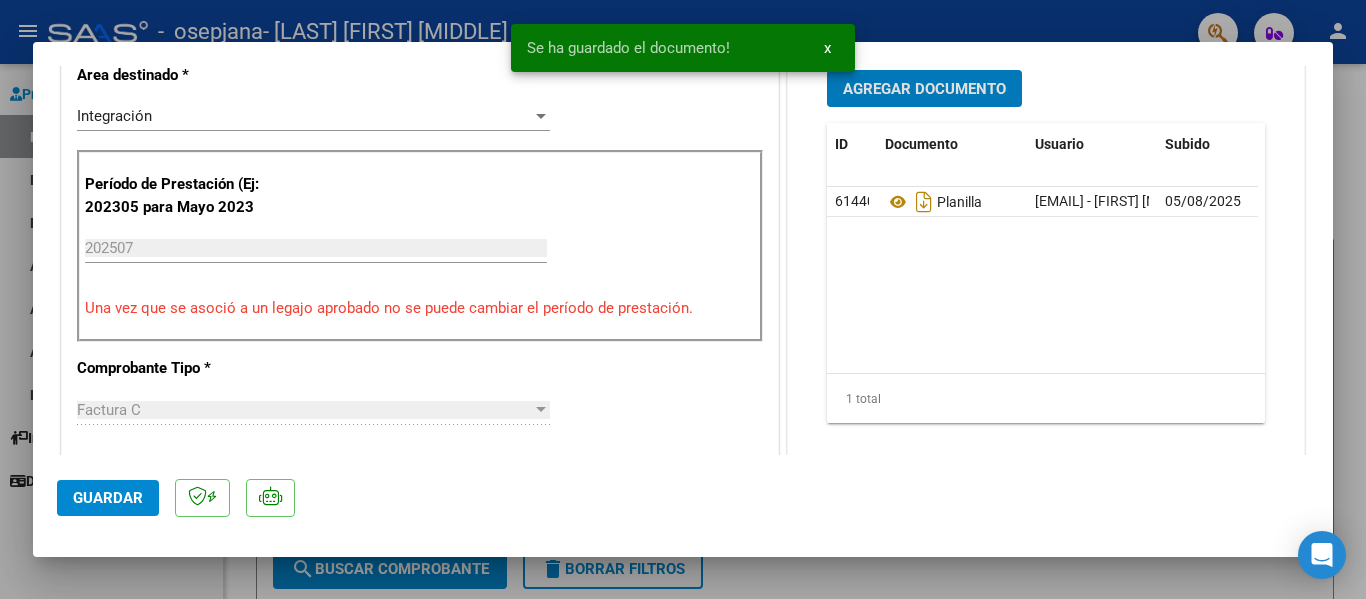 scroll, scrollTop: 616, scrollLeft: 0, axis: vertical 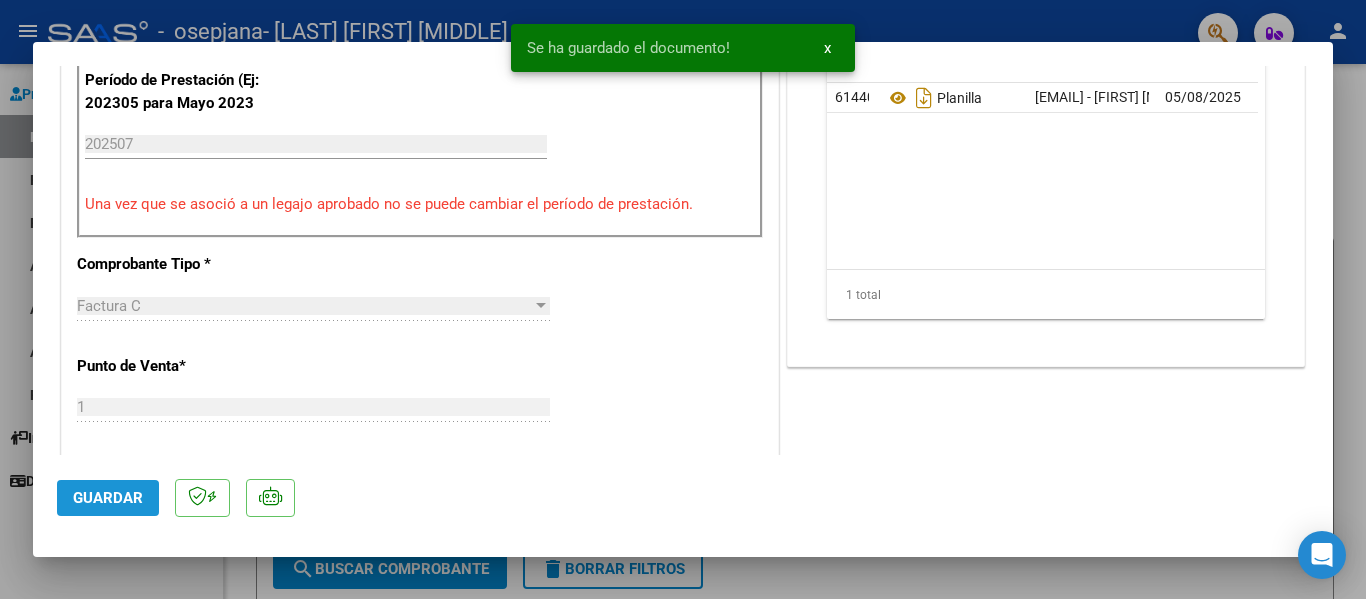 click on "Guardar" 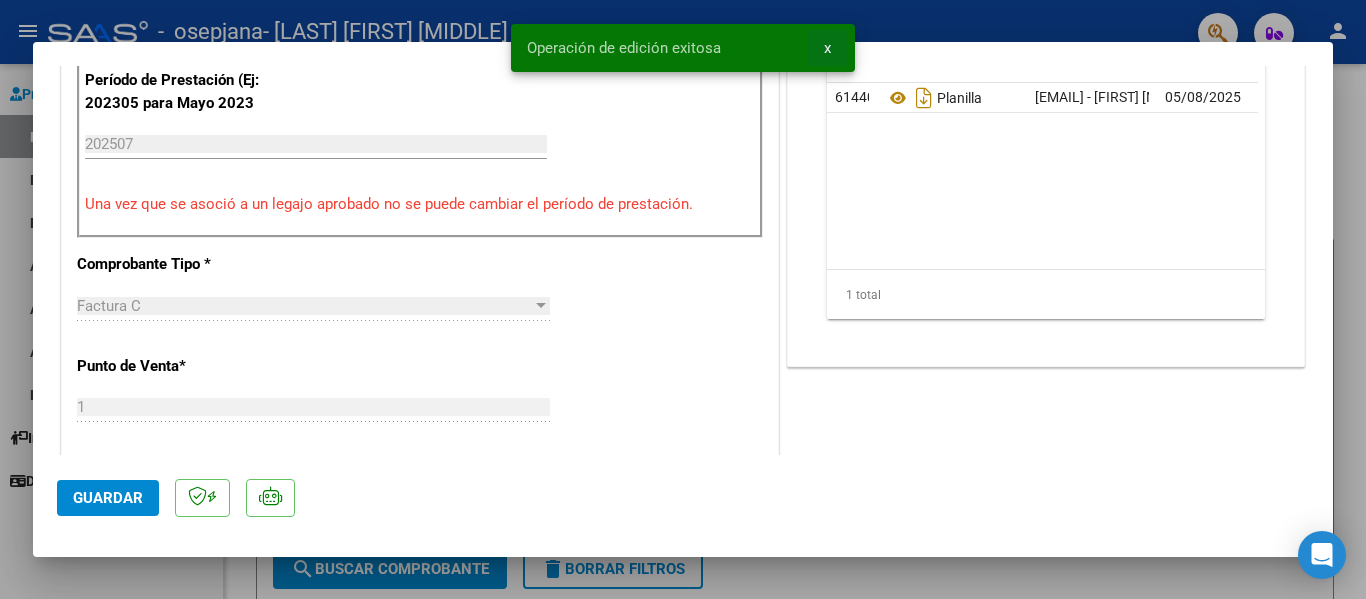 click on "x" at bounding box center [827, 48] 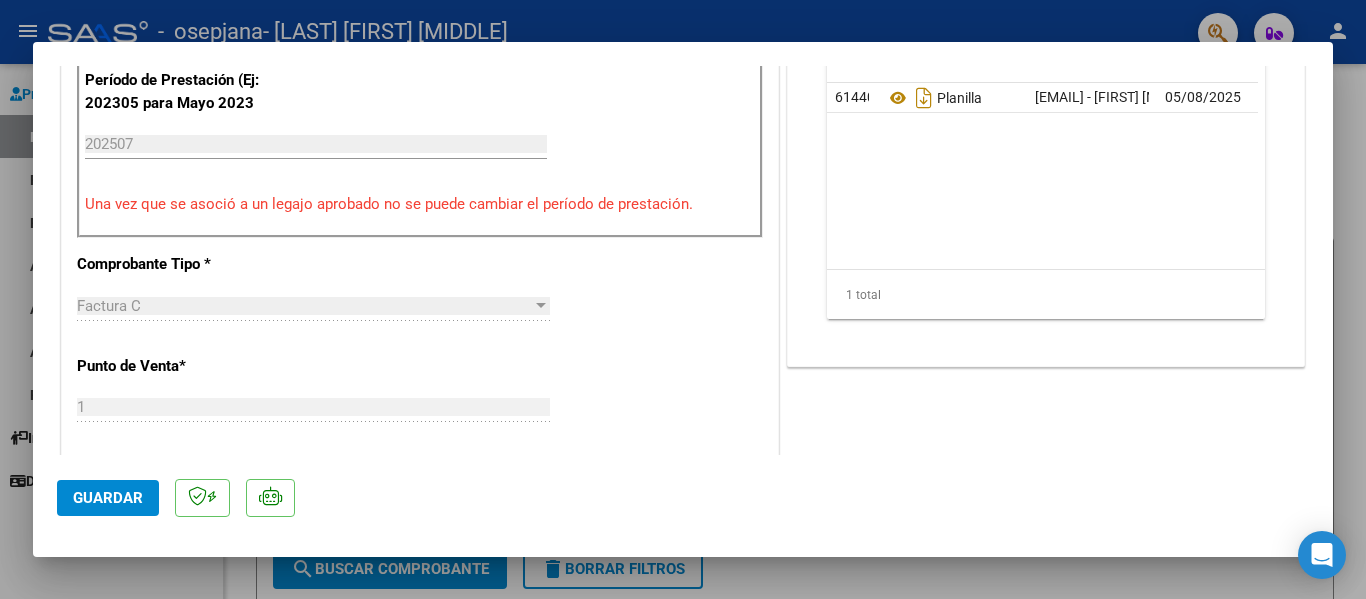 click at bounding box center [683, 299] 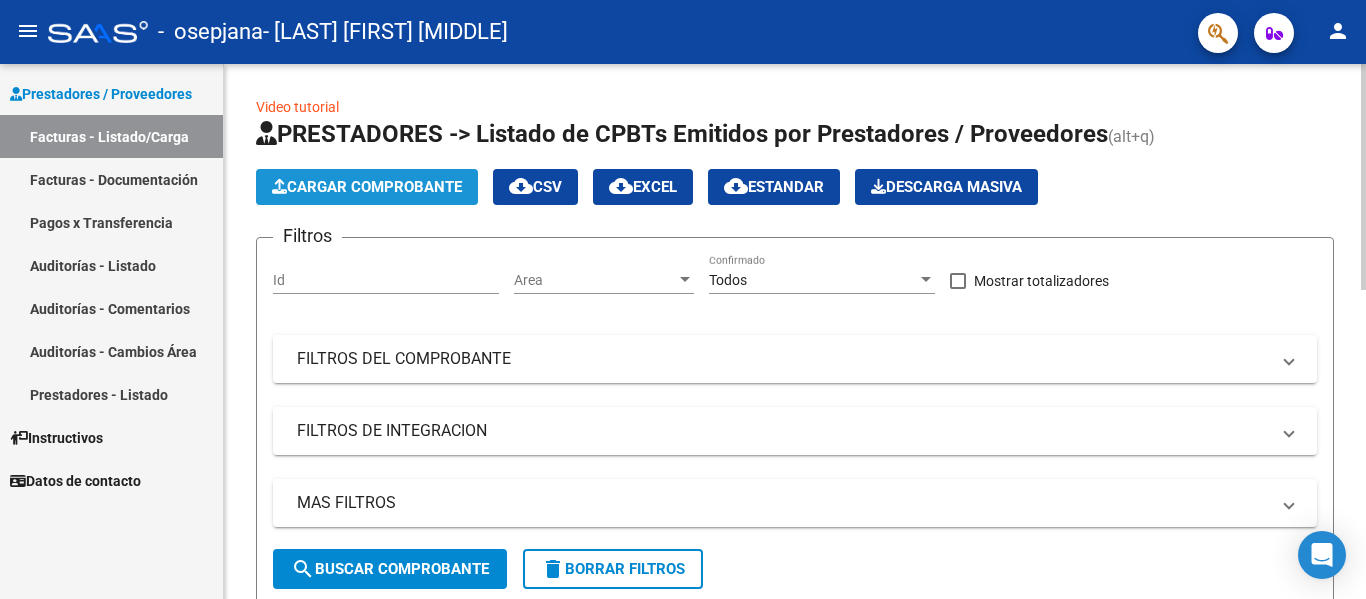 click on "Cargar Comprobante" 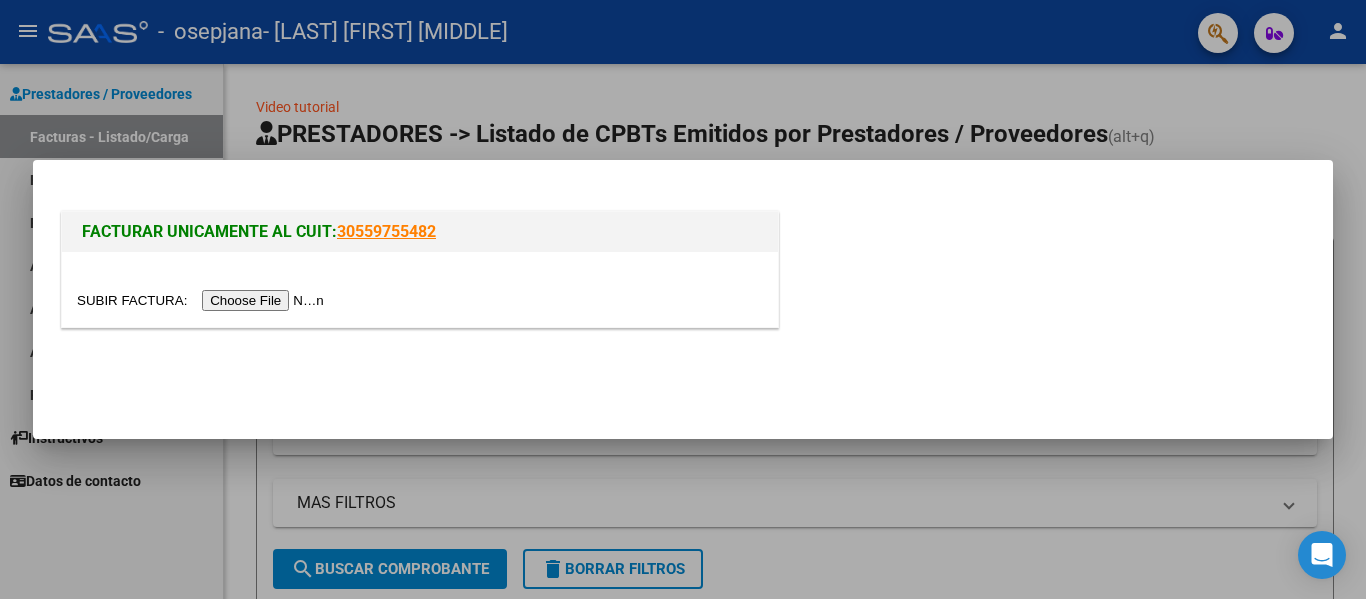 click at bounding box center [203, 300] 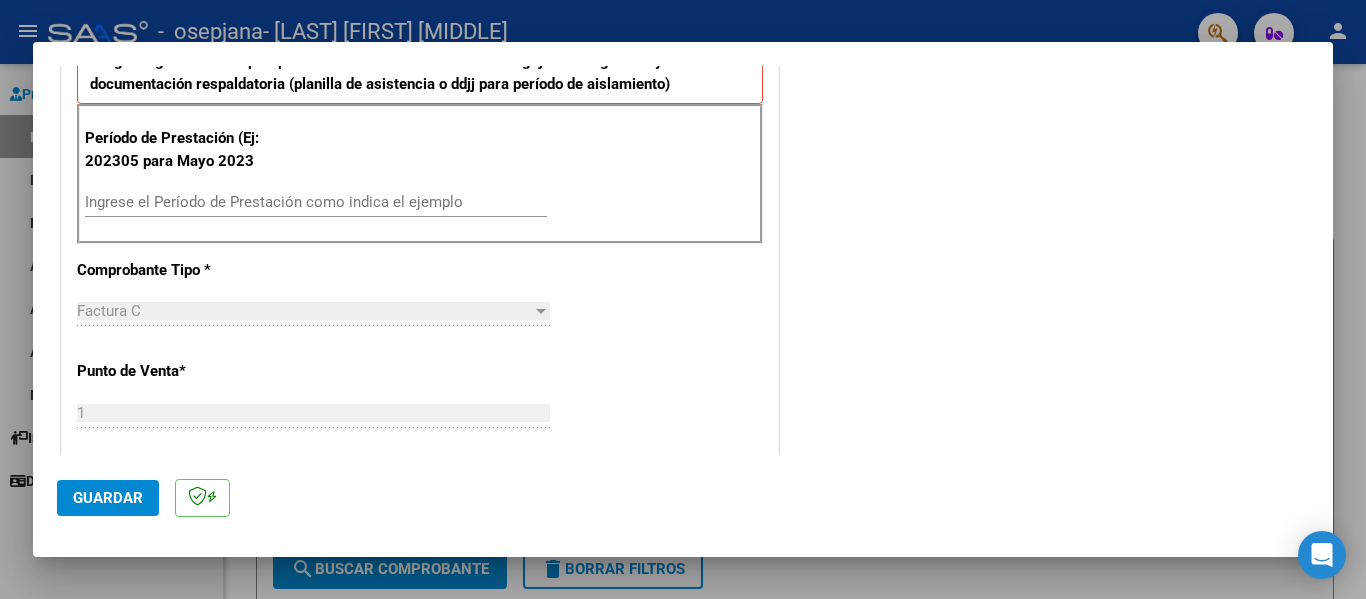 scroll, scrollTop: 596, scrollLeft: 0, axis: vertical 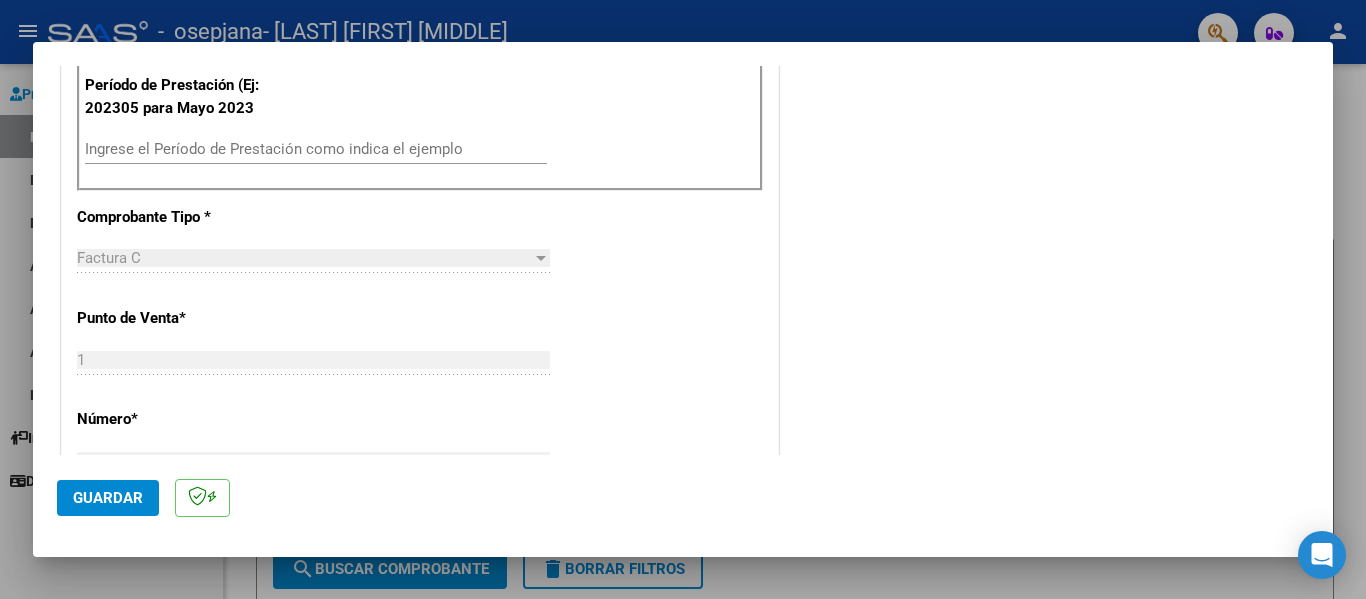 click on "Ingrese el Período de Prestación como indica el ejemplo" at bounding box center [316, 149] 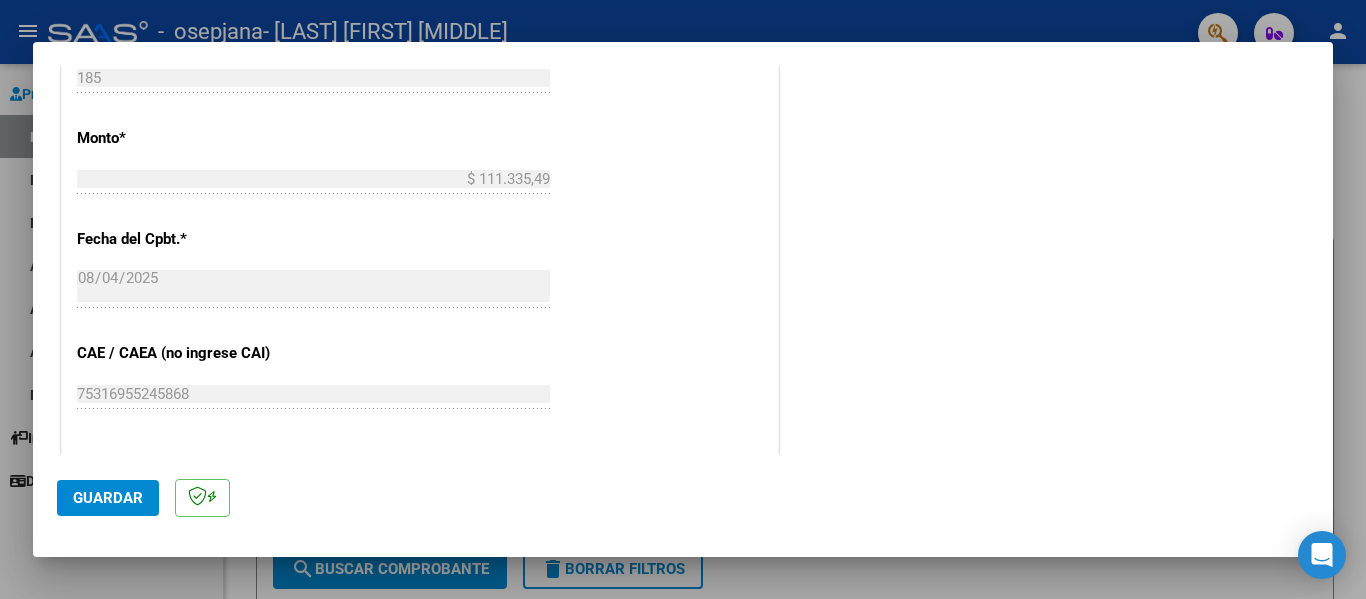 scroll, scrollTop: 1278, scrollLeft: 0, axis: vertical 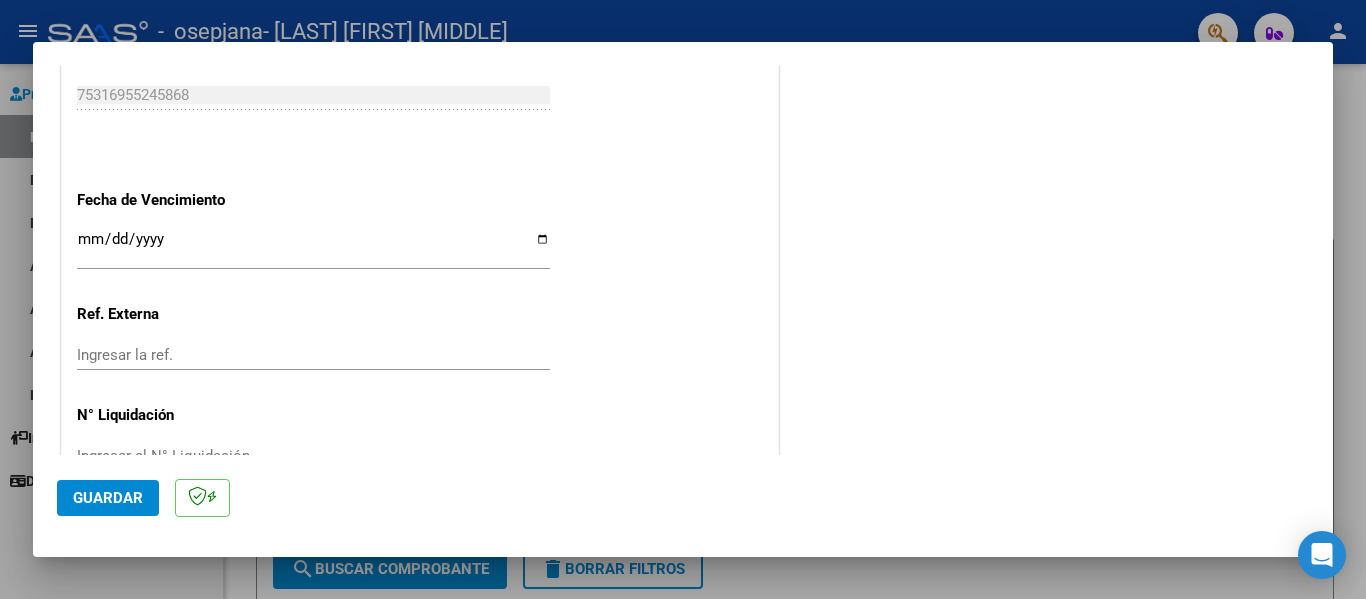 type on "202507" 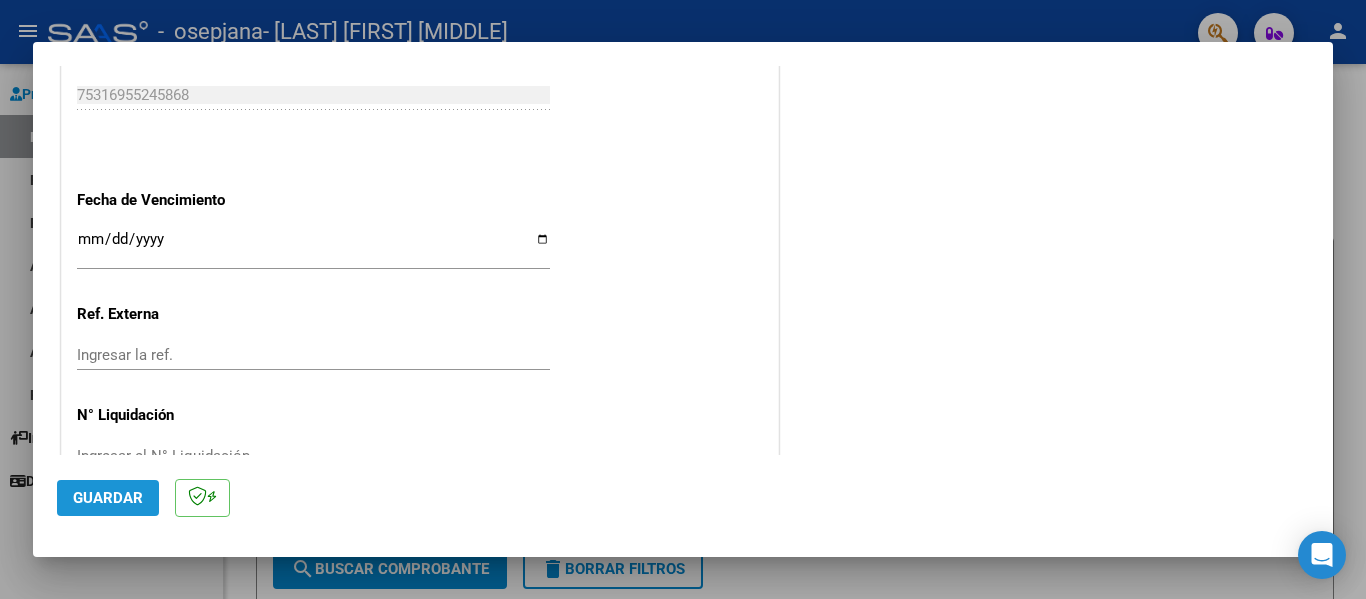 click on "Guardar" 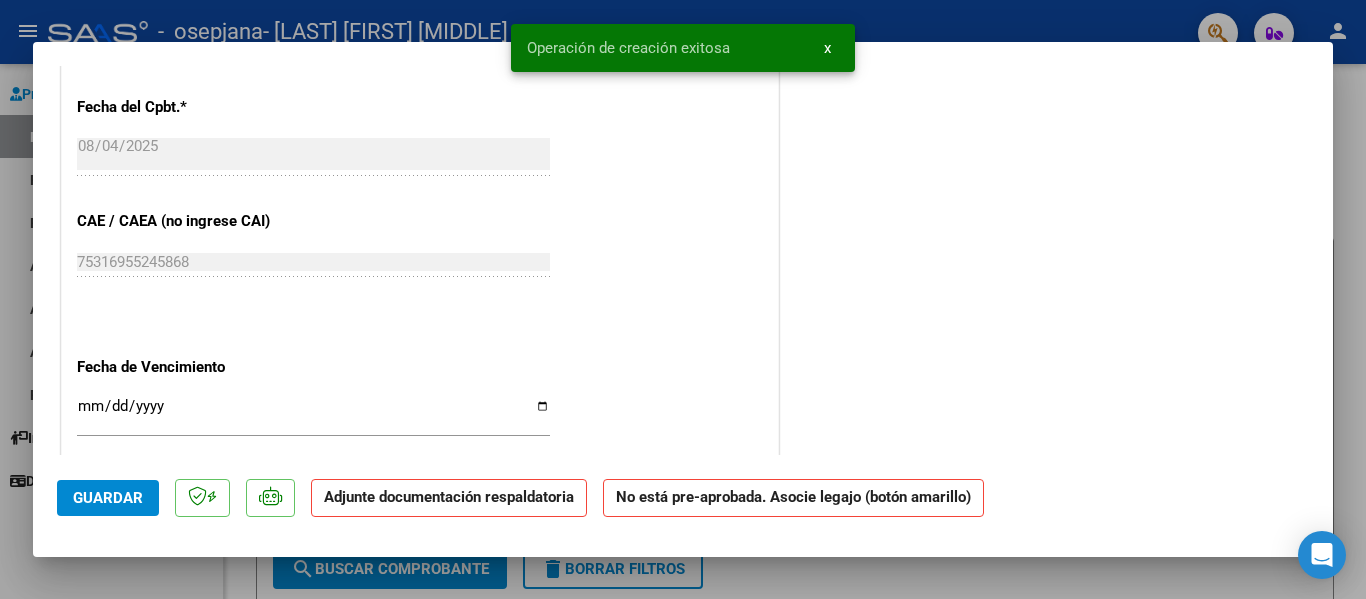 scroll, scrollTop: 1348, scrollLeft: 0, axis: vertical 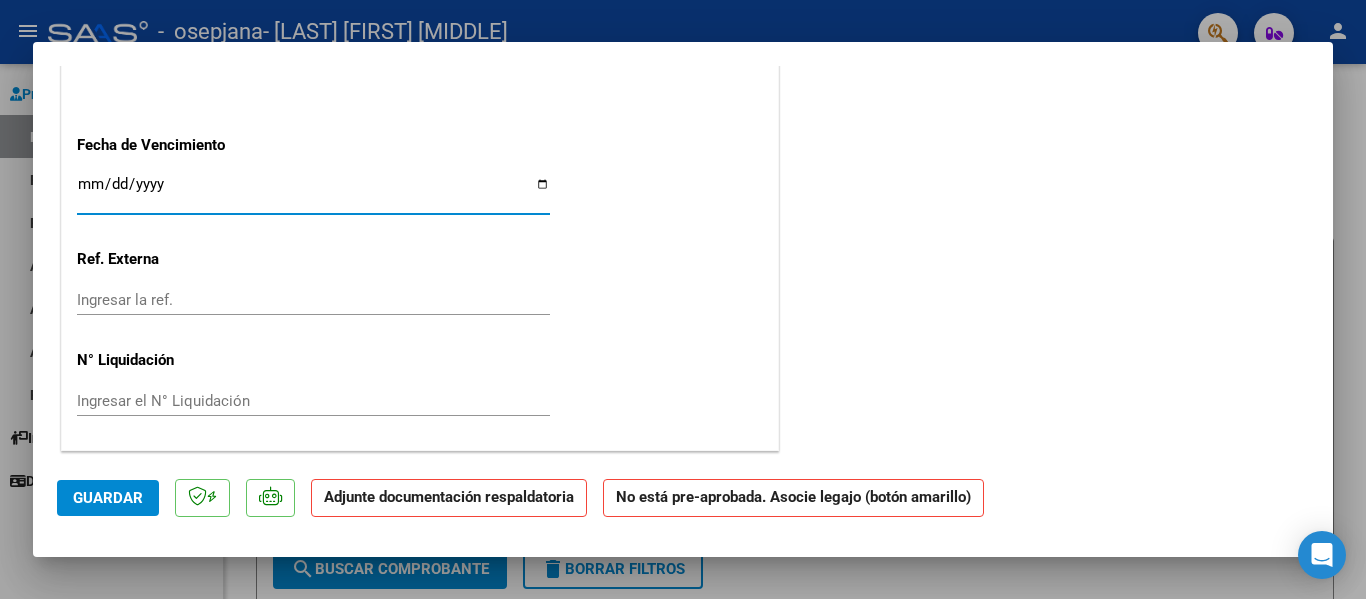 click on "Ingresar la fecha" at bounding box center [313, 192] 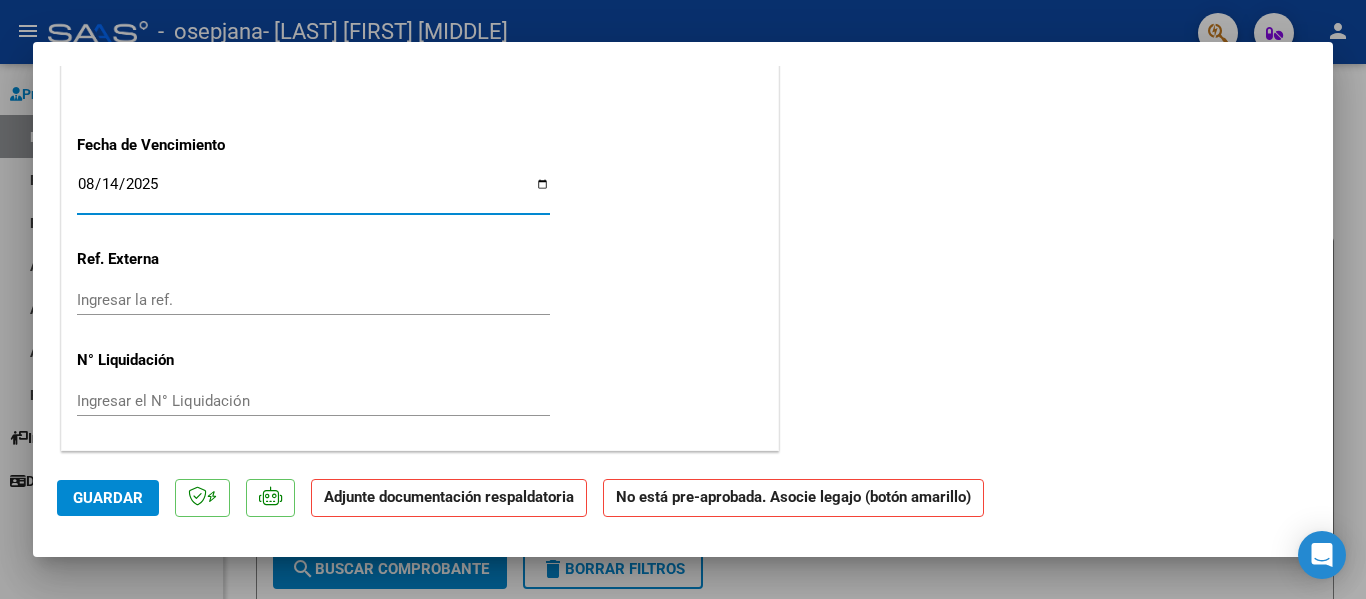 type on "2025-08-14" 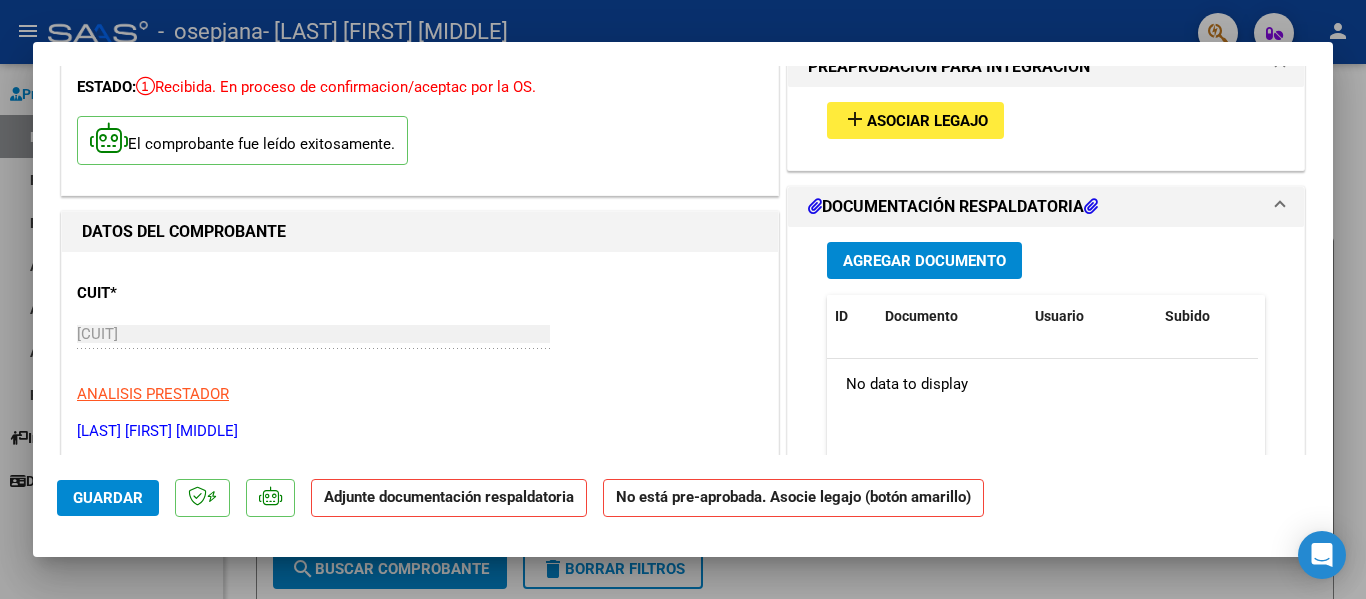 scroll, scrollTop: 105, scrollLeft: 0, axis: vertical 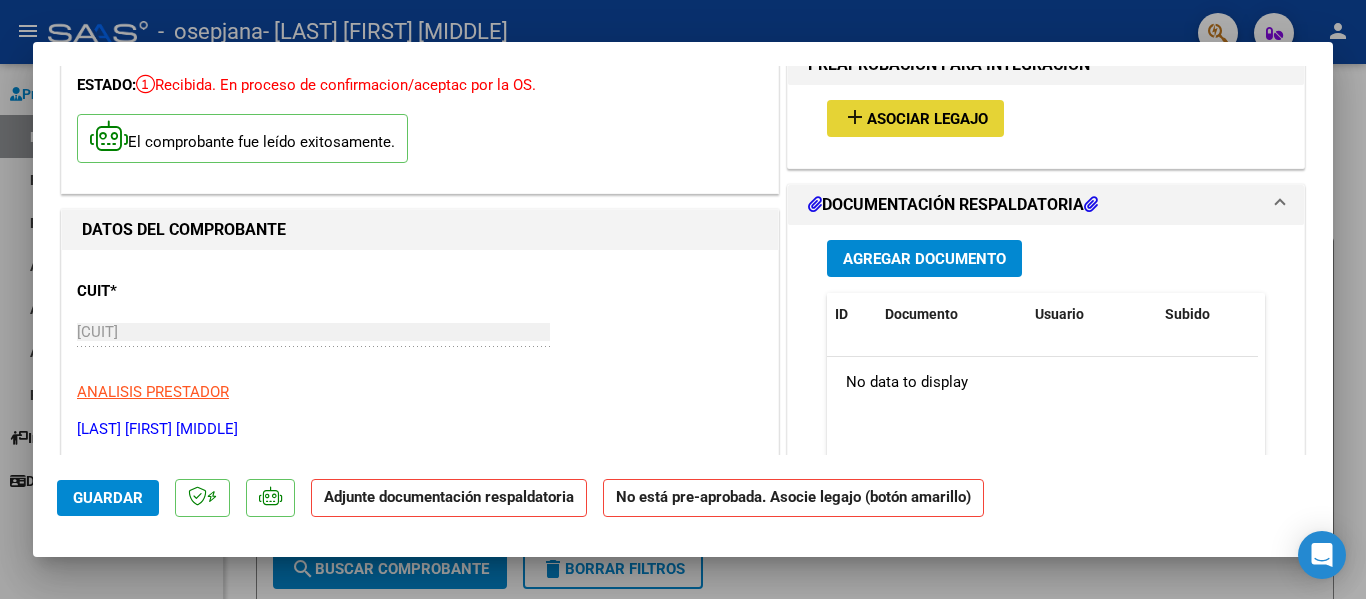 click on "Asociar Legajo" at bounding box center (927, 119) 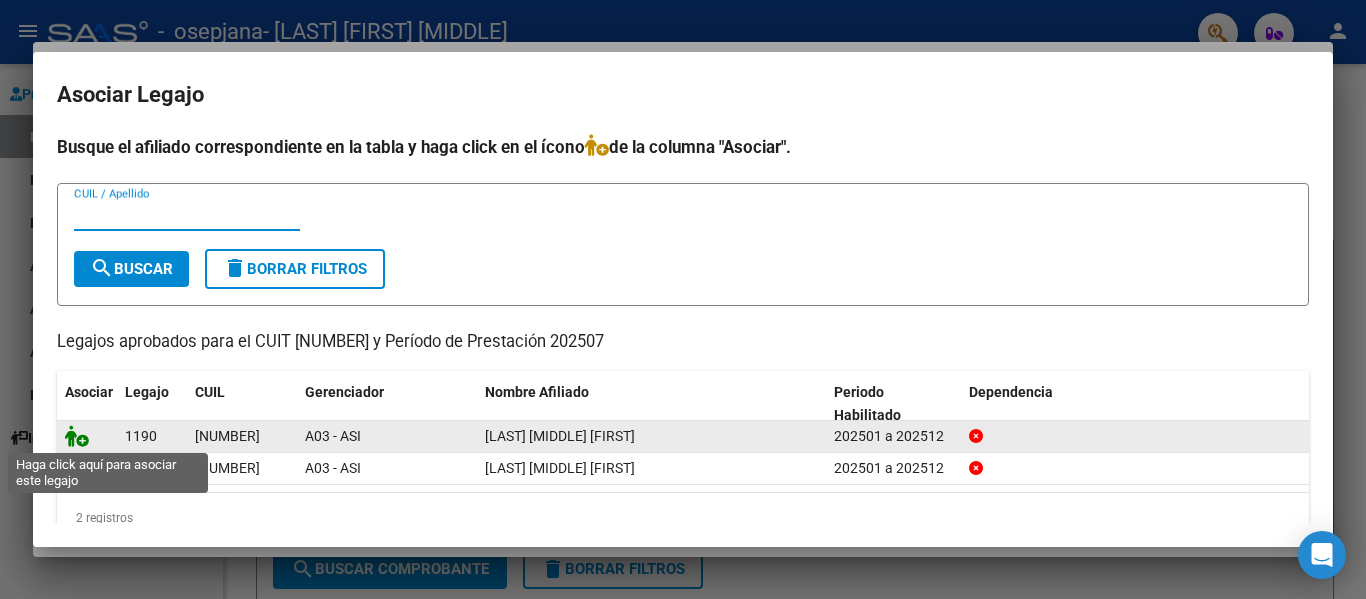 click 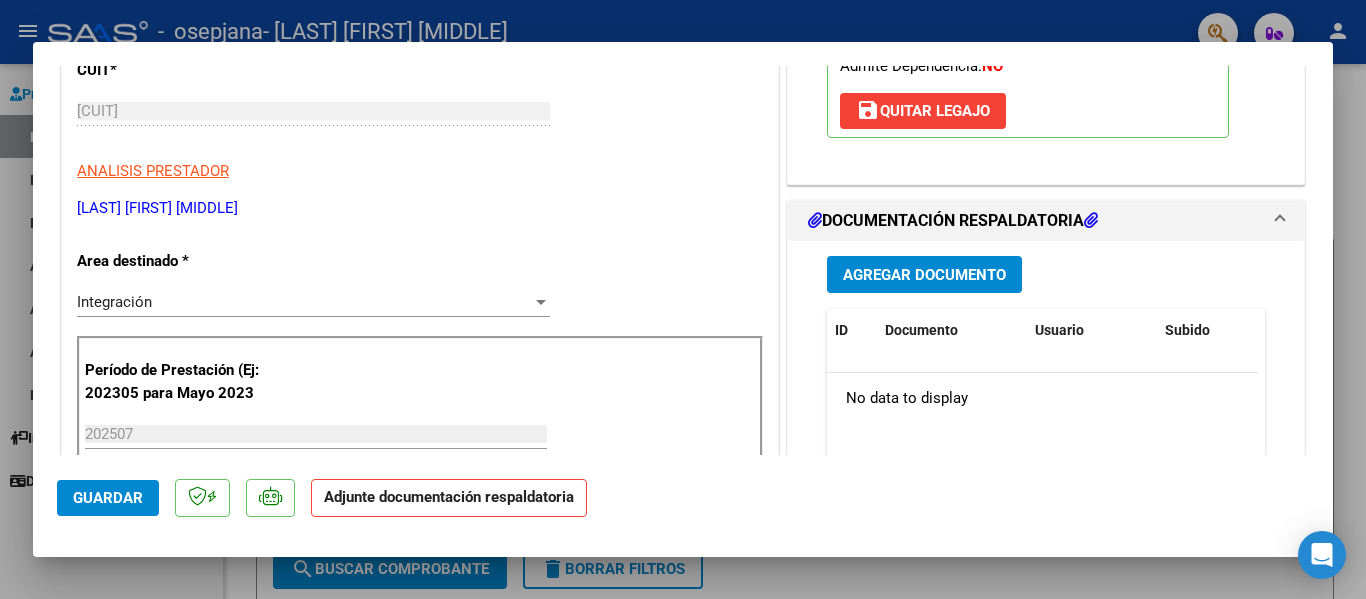 scroll, scrollTop: 334, scrollLeft: 0, axis: vertical 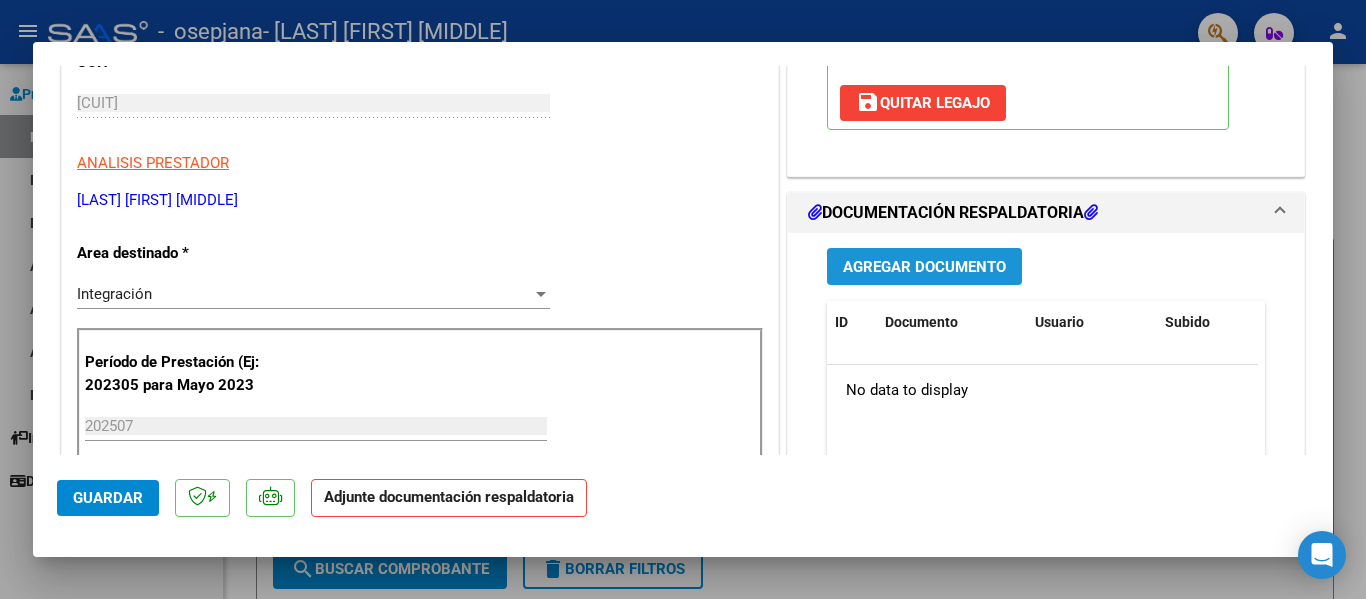 click on "Agregar Documento" at bounding box center (924, 267) 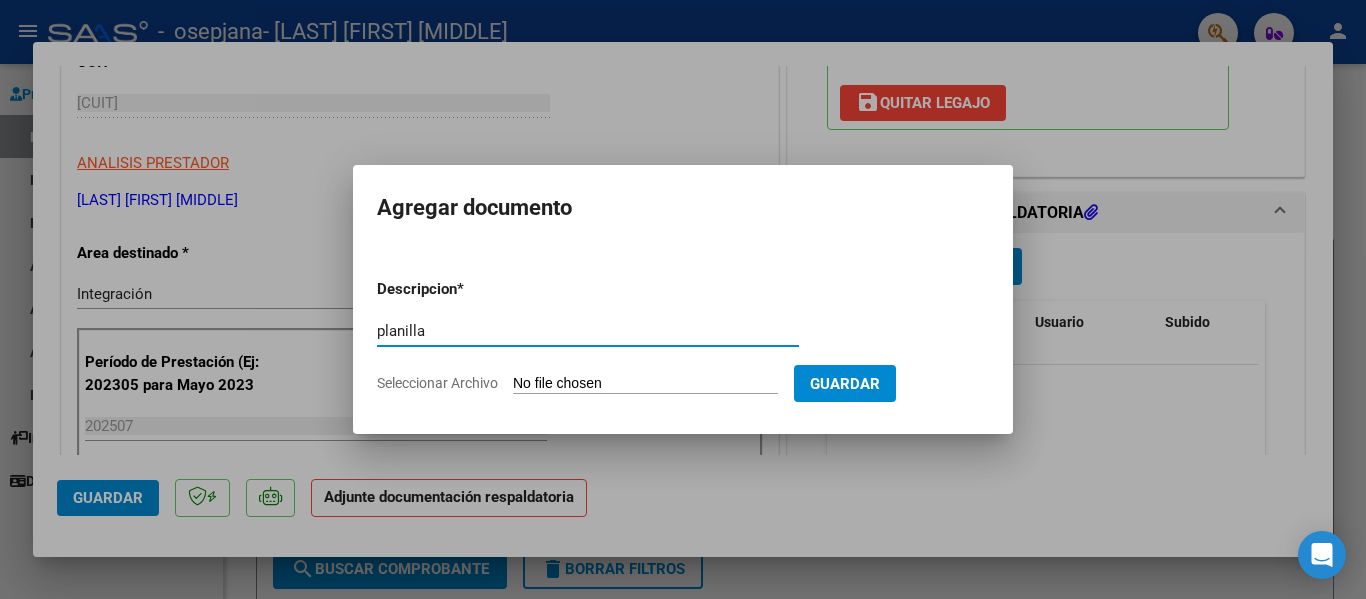 type on "planilla" 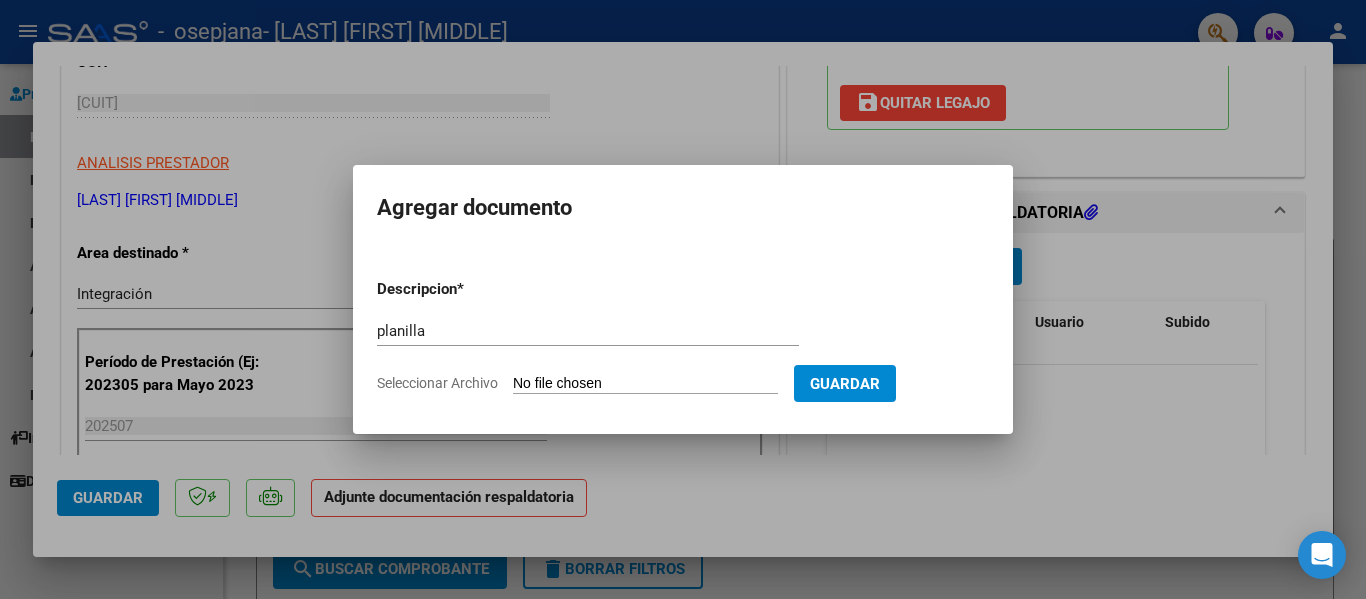 click on "Seleccionar Archivo" at bounding box center (645, 384) 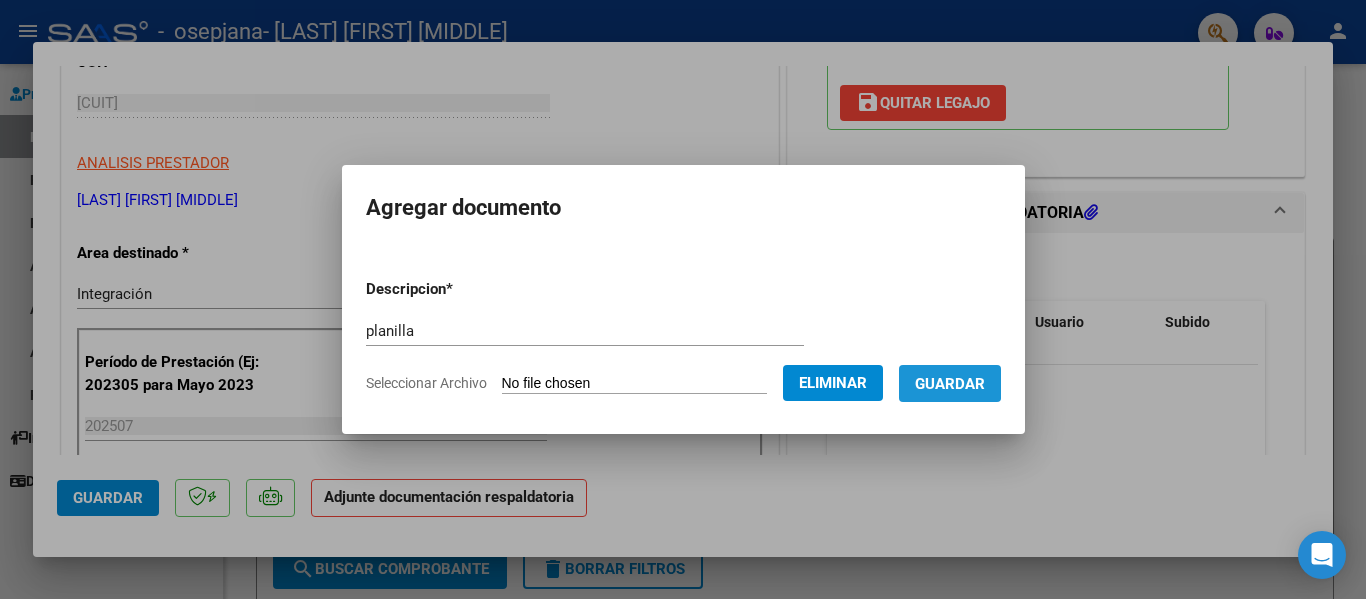 click on "Guardar" at bounding box center (950, 384) 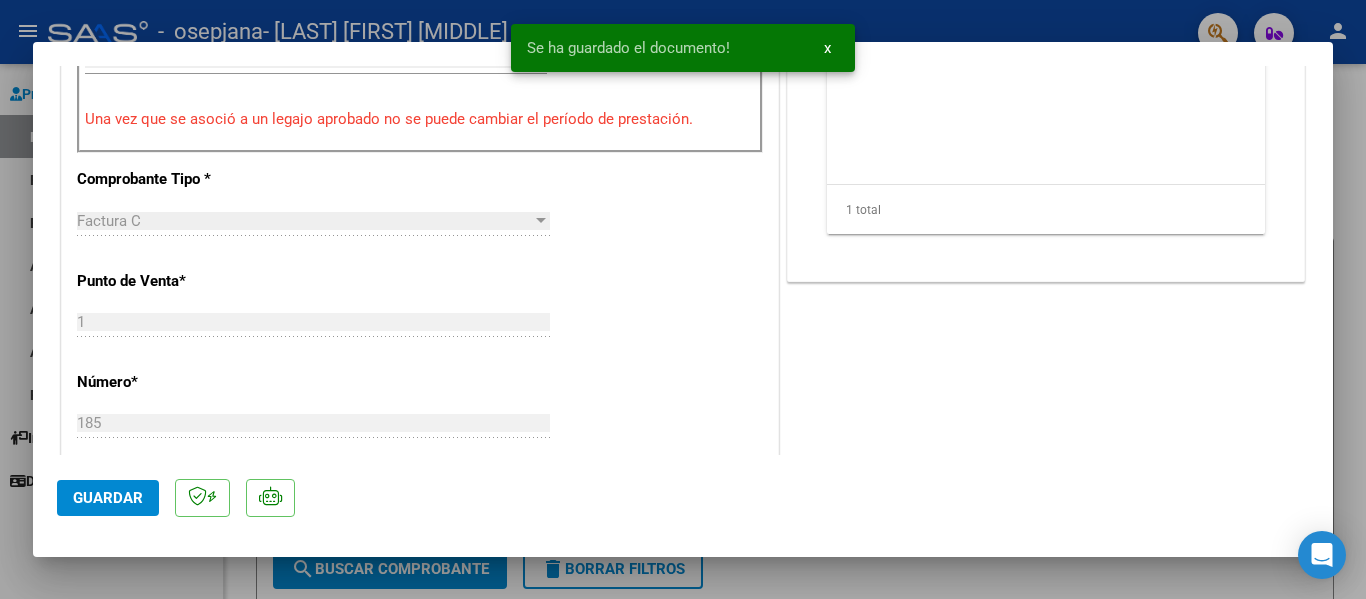 scroll, scrollTop: 847, scrollLeft: 0, axis: vertical 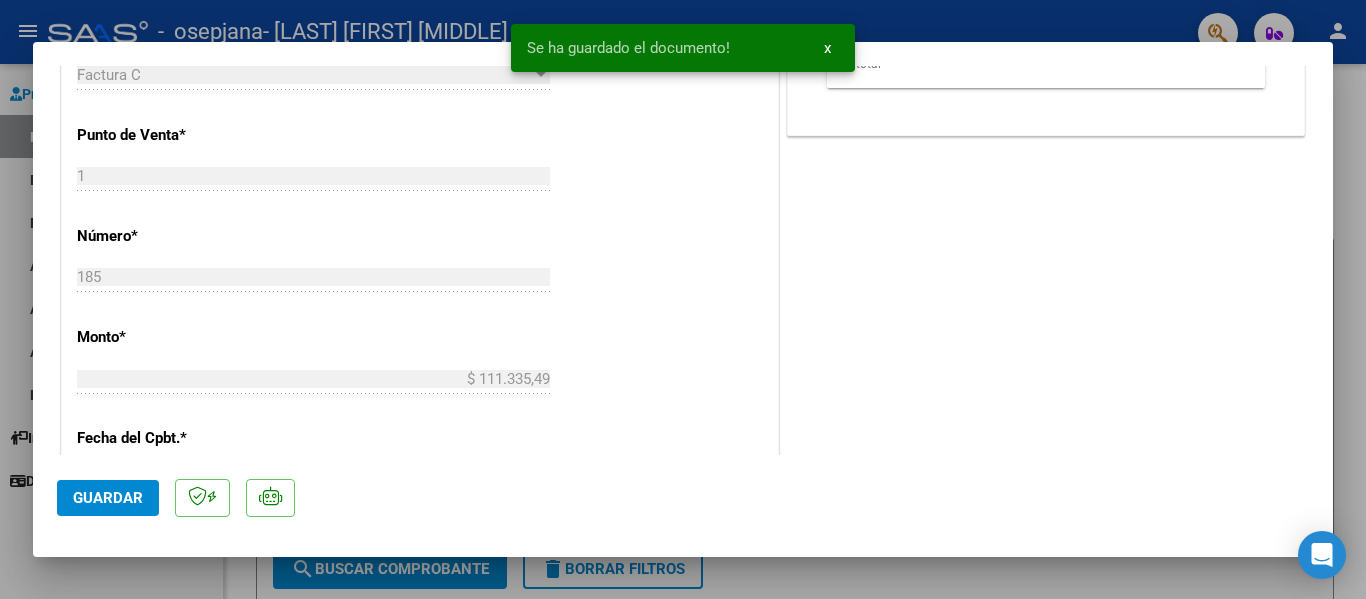 click on "Guardar" 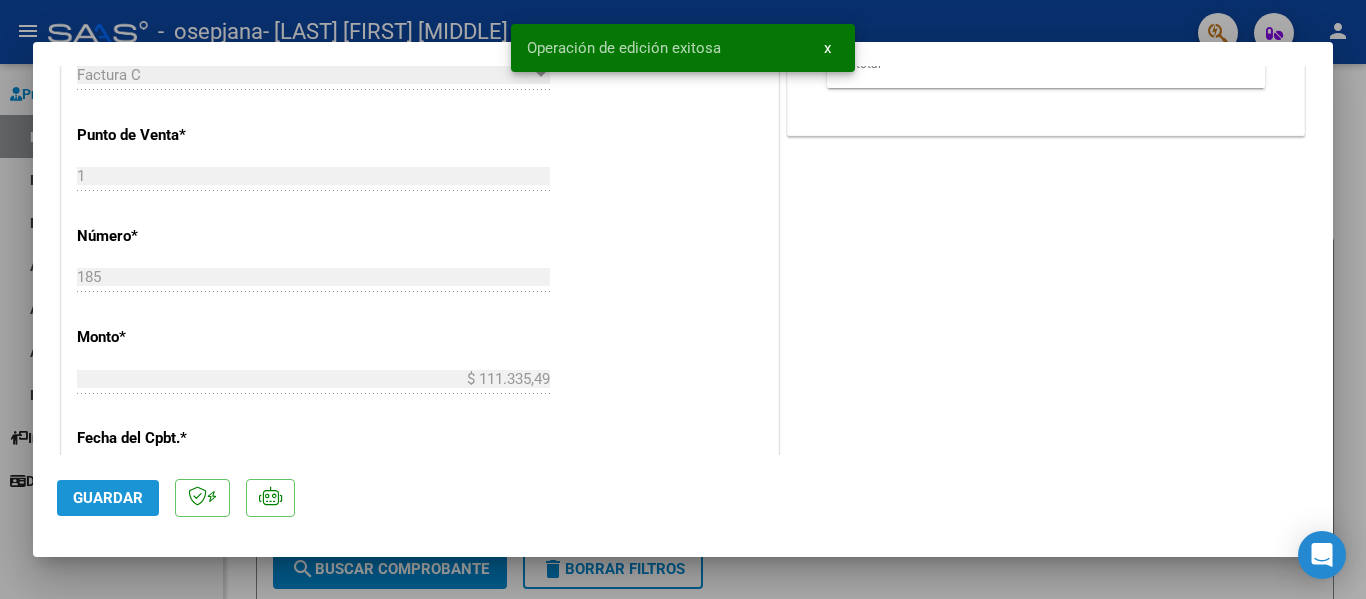 click on "Guardar" 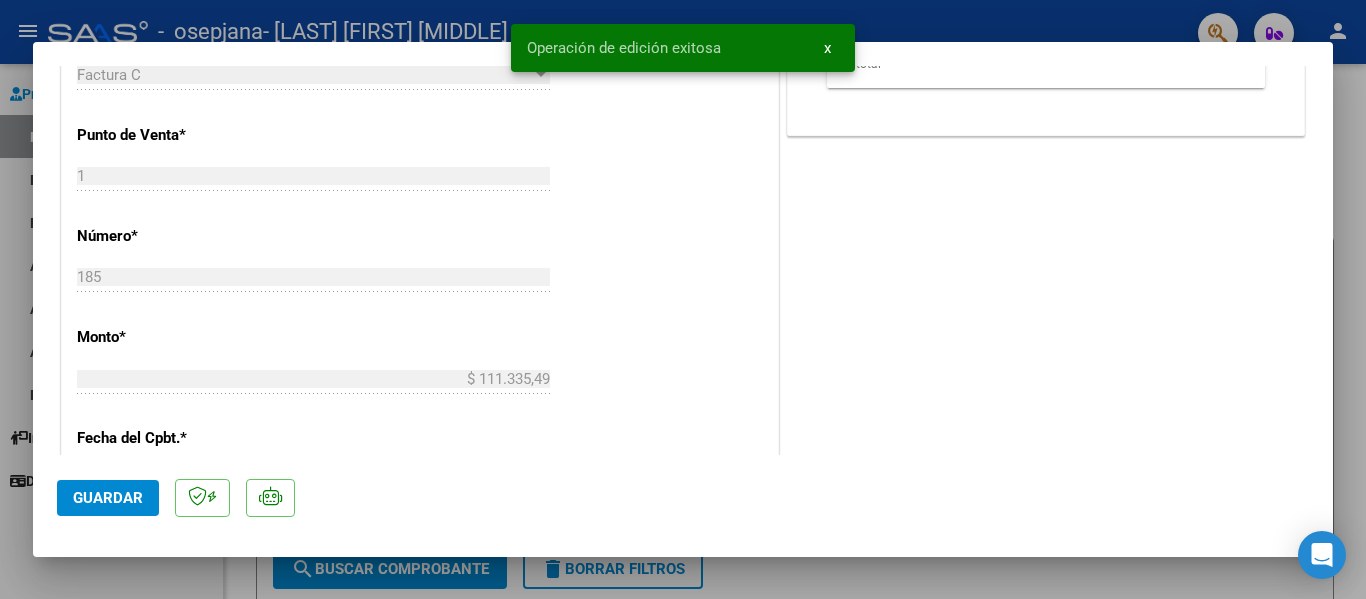 click at bounding box center [683, 299] 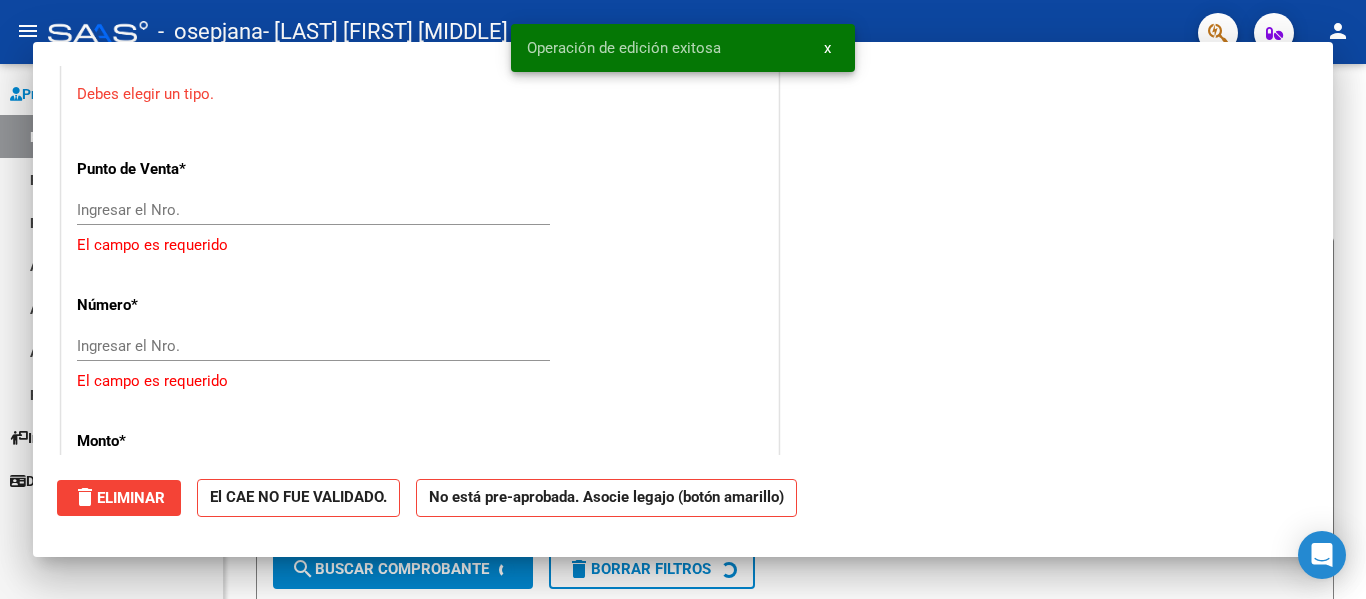 scroll, scrollTop: 0, scrollLeft: 0, axis: both 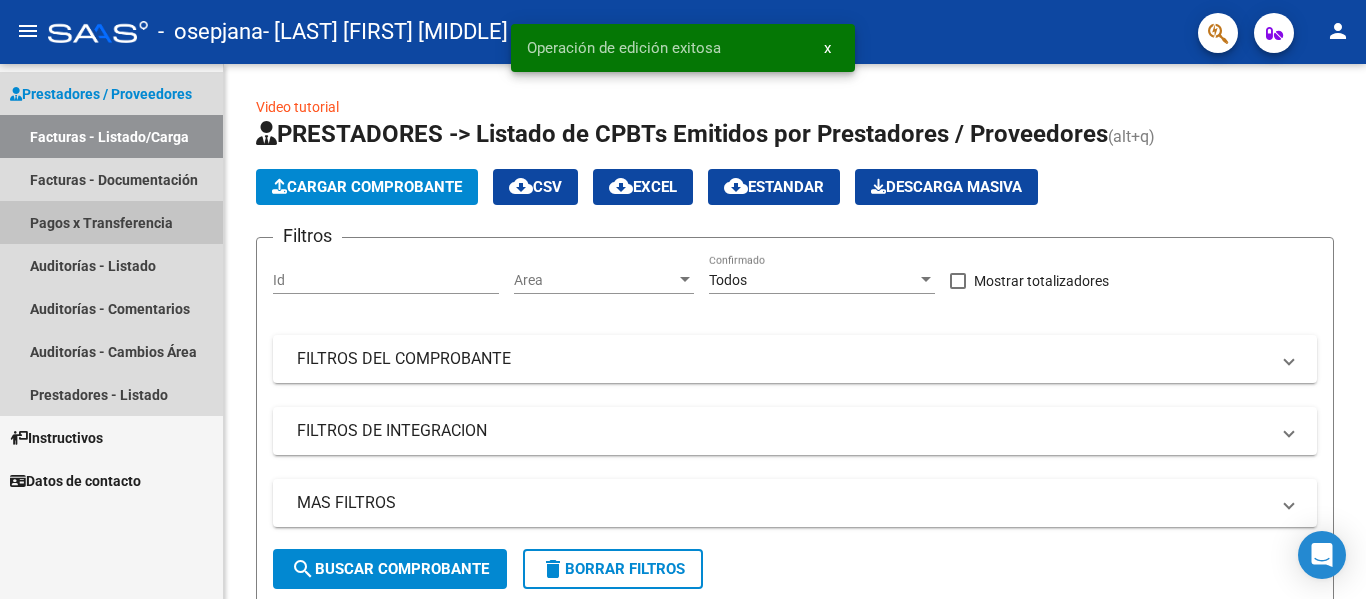 click on "Pagos x Transferencia" at bounding box center (111, 222) 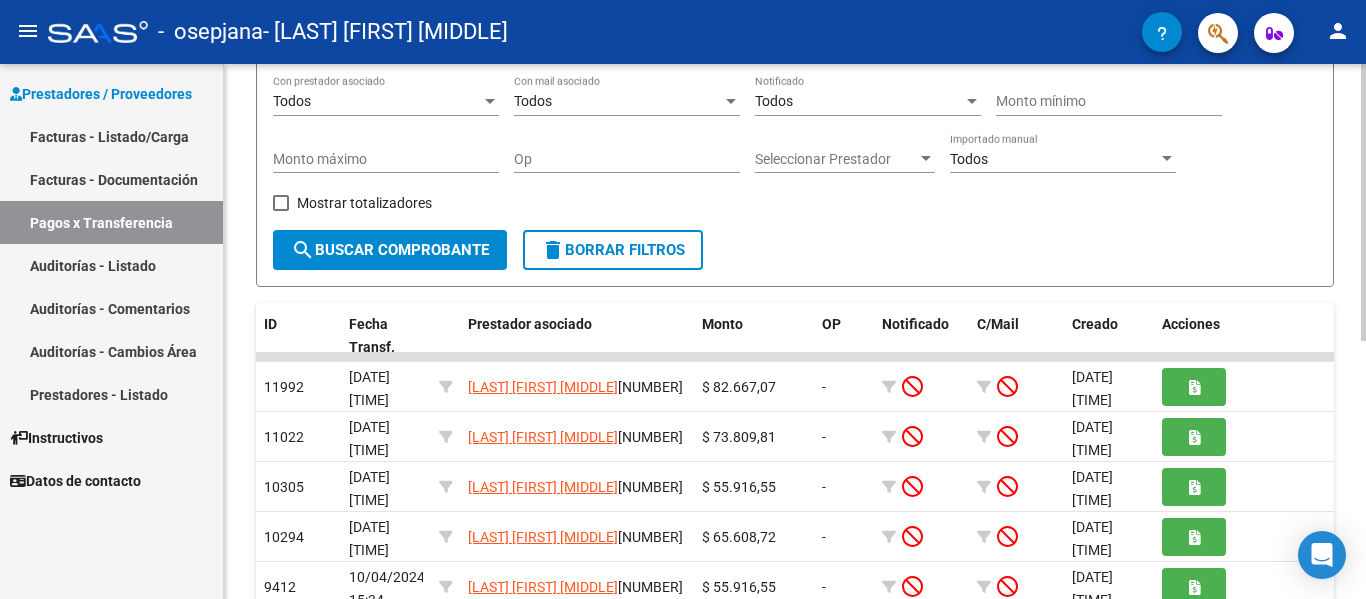 scroll, scrollTop: 300, scrollLeft: 0, axis: vertical 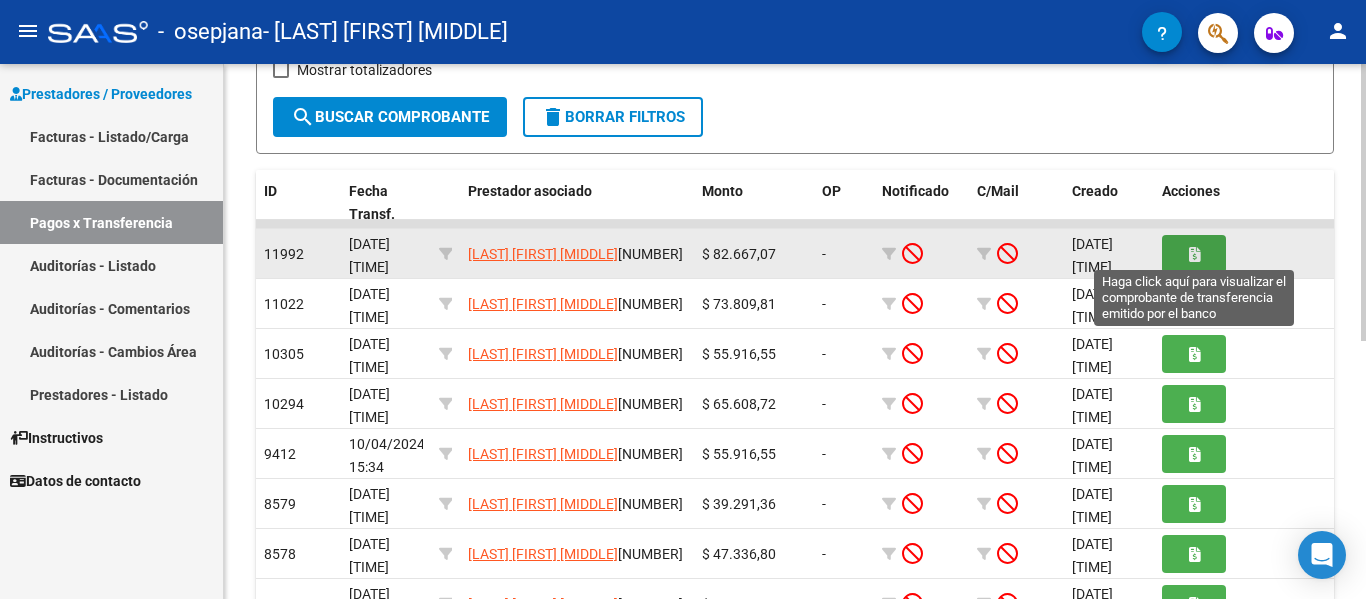click 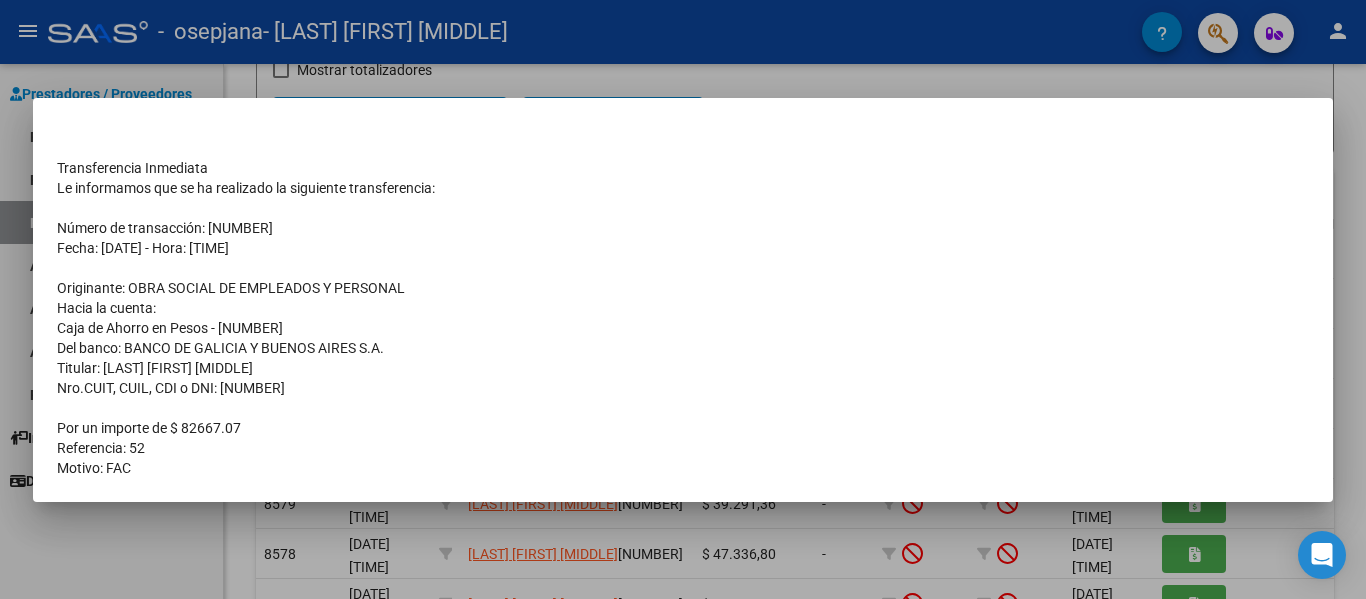 click at bounding box center [683, 299] 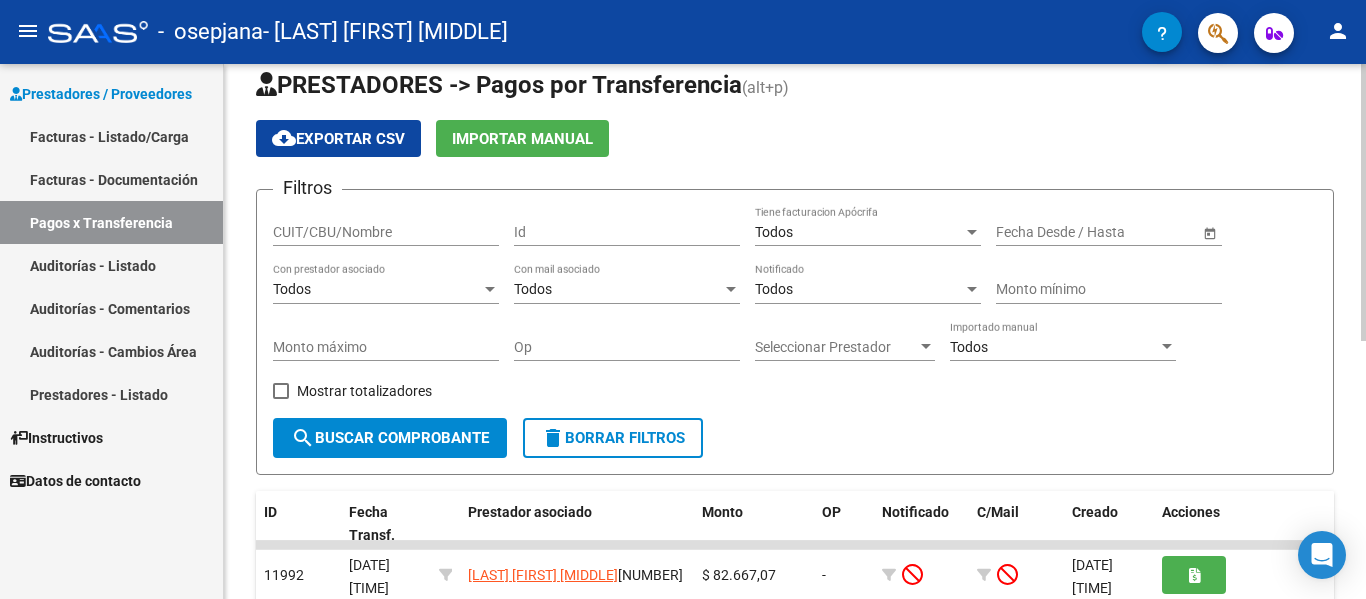 scroll, scrollTop: 0, scrollLeft: 0, axis: both 